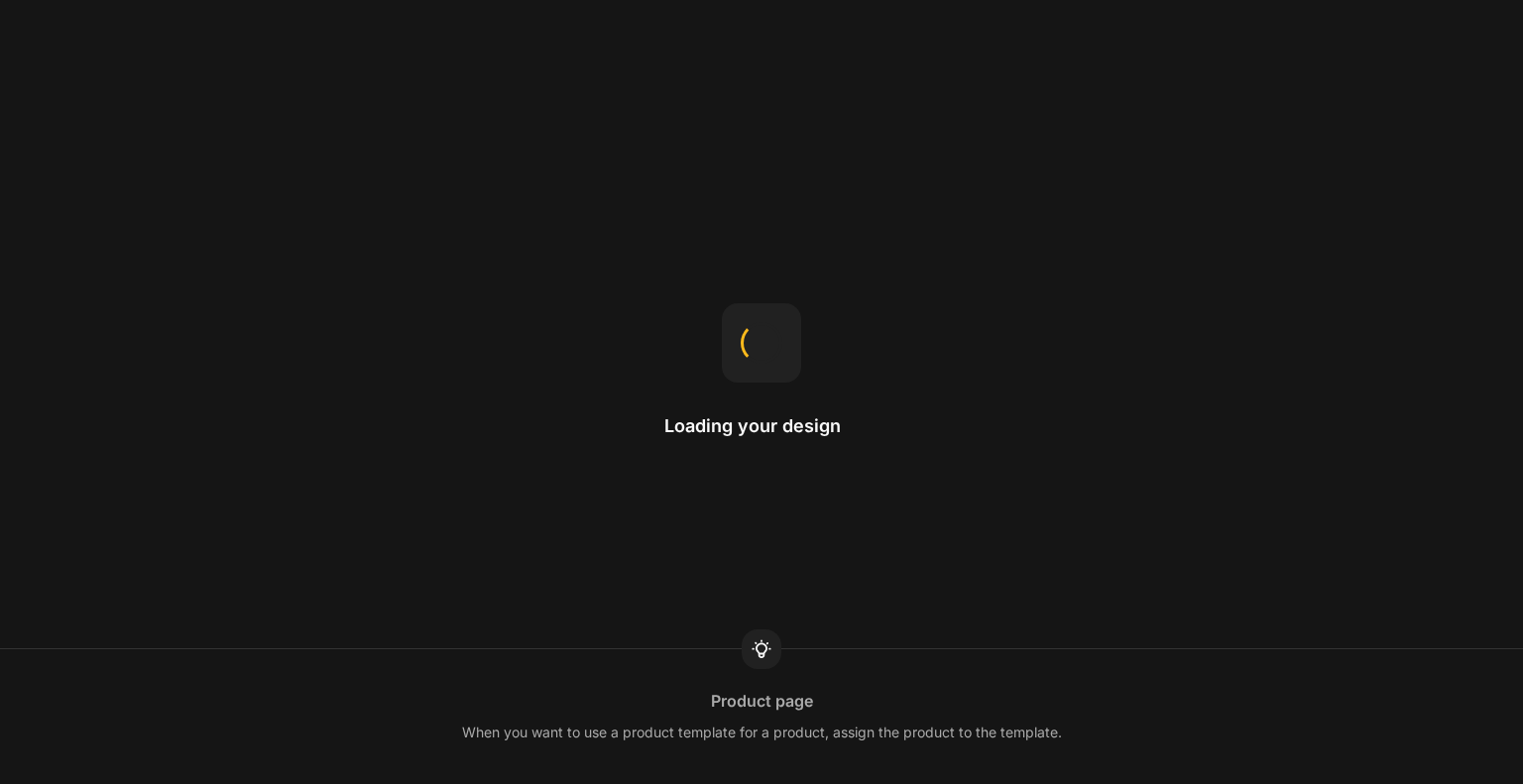 scroll, scrollTop: 0, scrollLeft: 0, axis: both 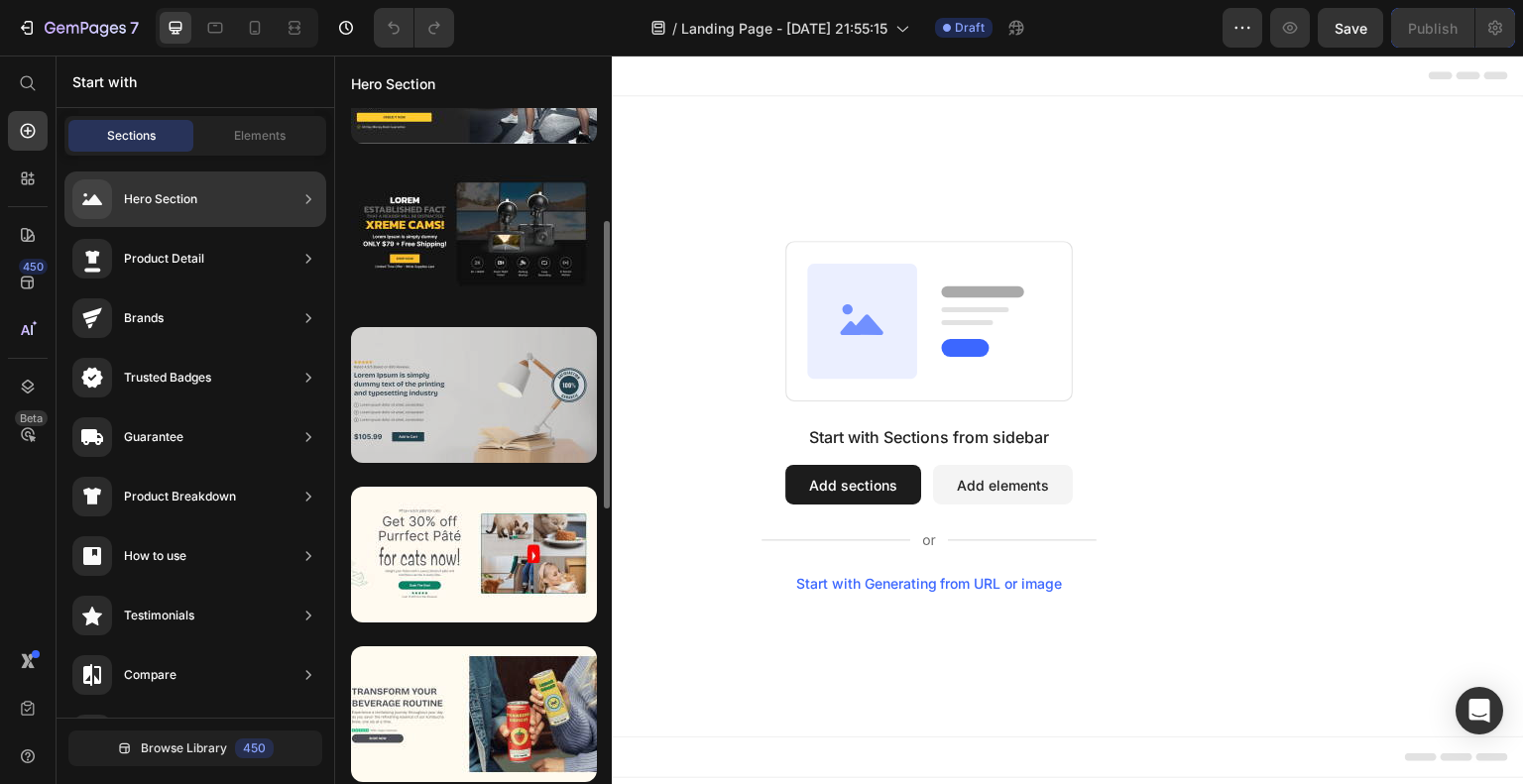 click at bounding box center (474, 394) 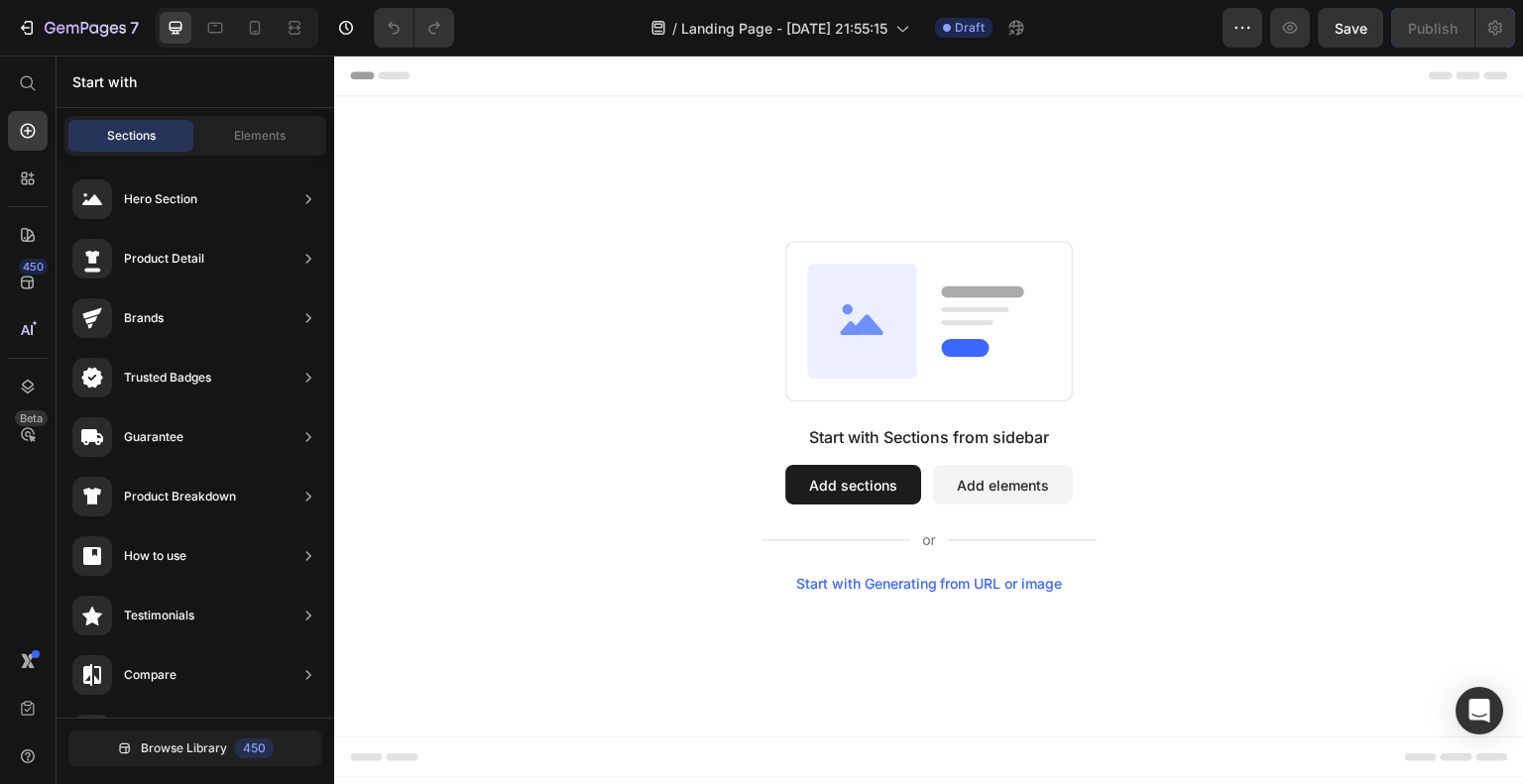 click on "Add sections" at bounding box center (853, 485) 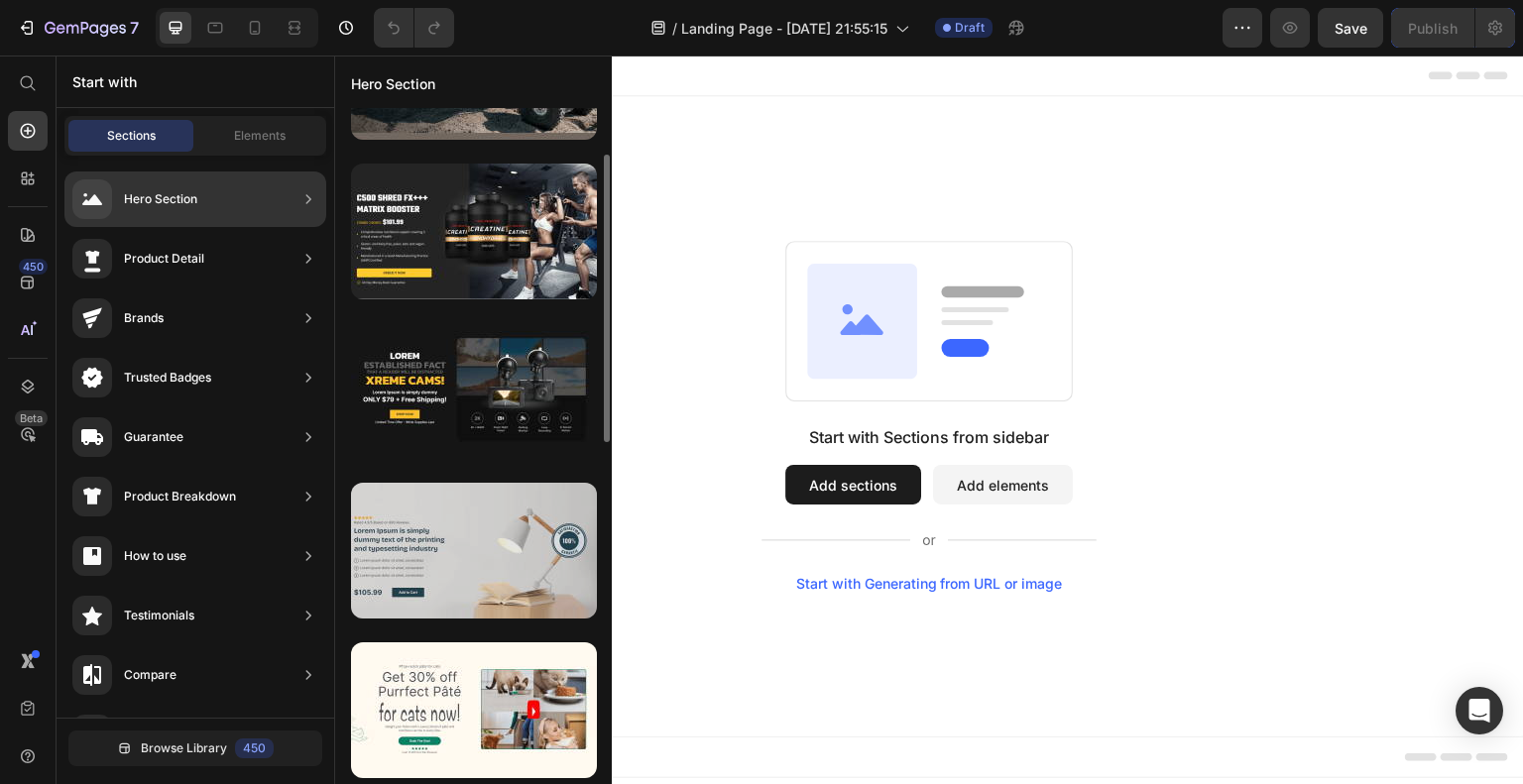 click at bounding box center [474, 550] 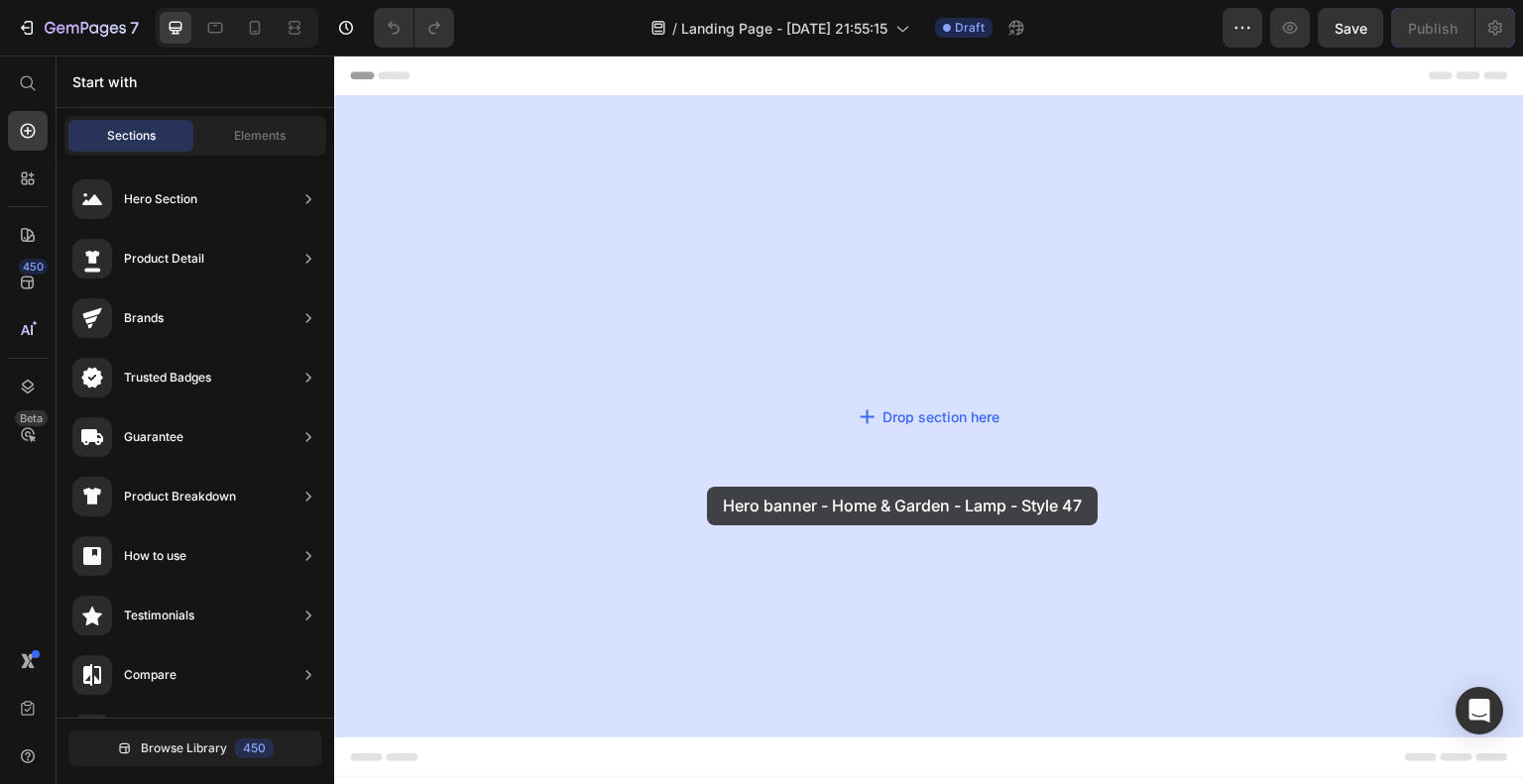 drag, startPoint x: 771, startPoint y: 598, endPoint x: 707, endPoint y: 487, distance: 128.12884 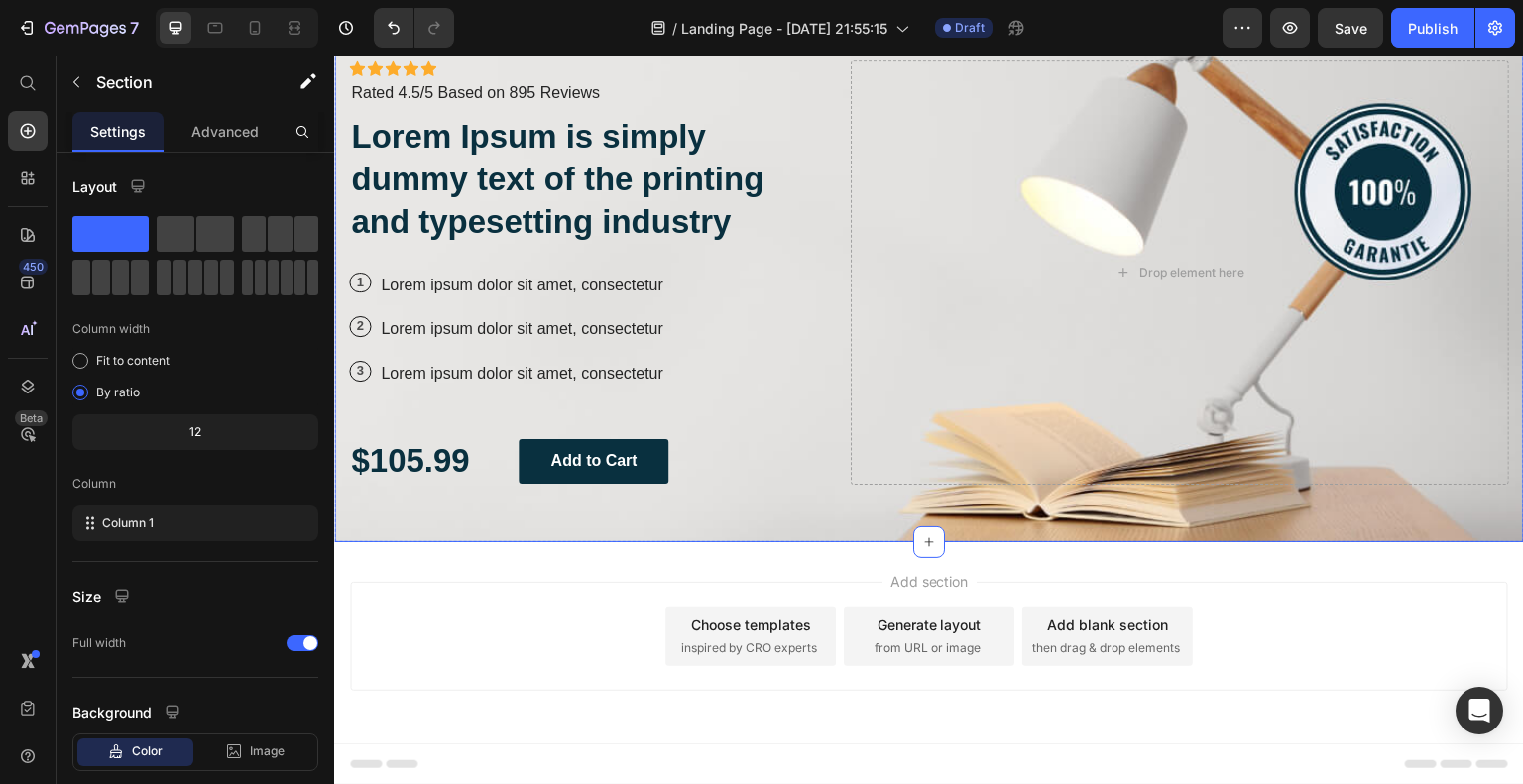 scroll, scrollTop: 0, scrollLeft: 0, axis: both 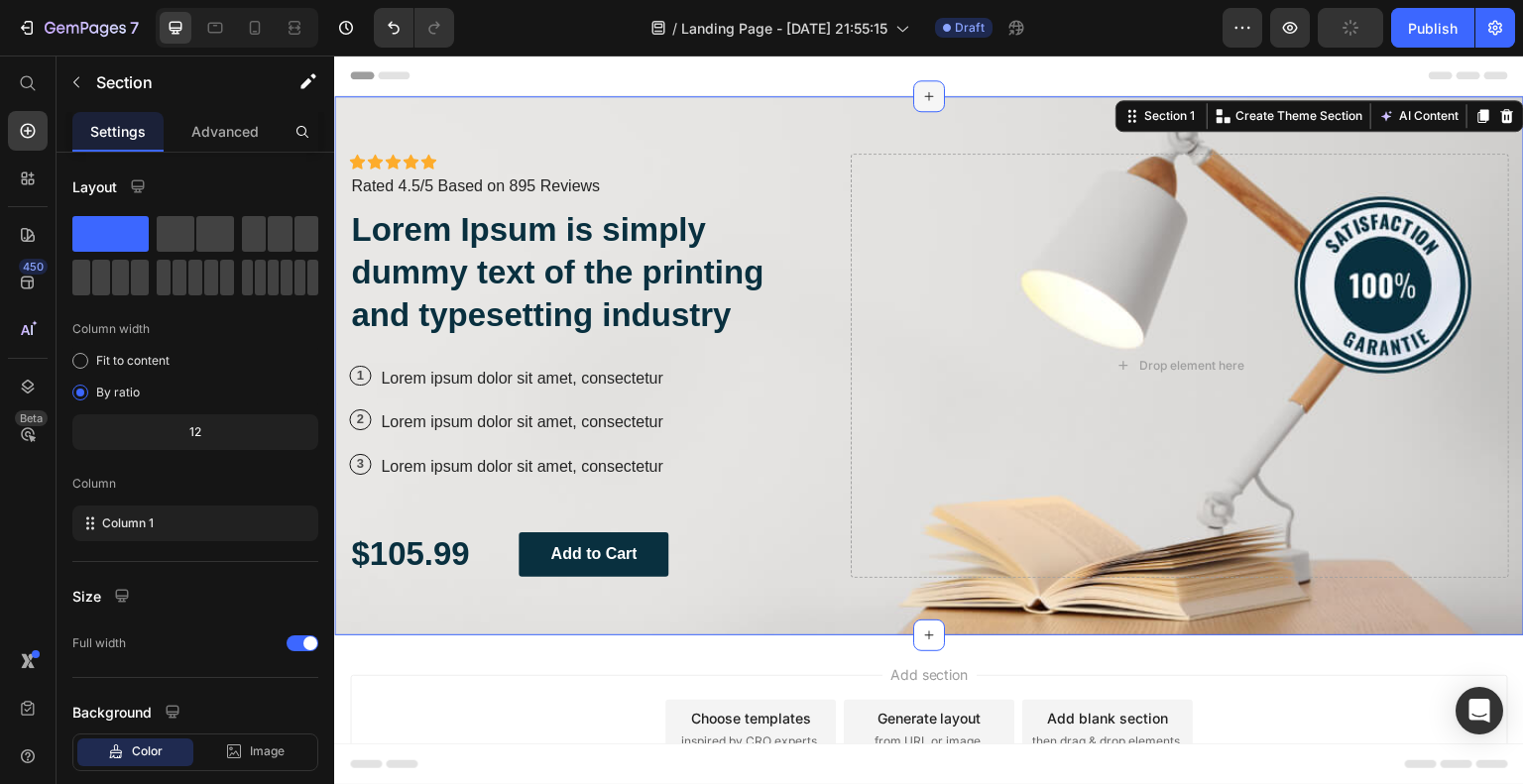 click 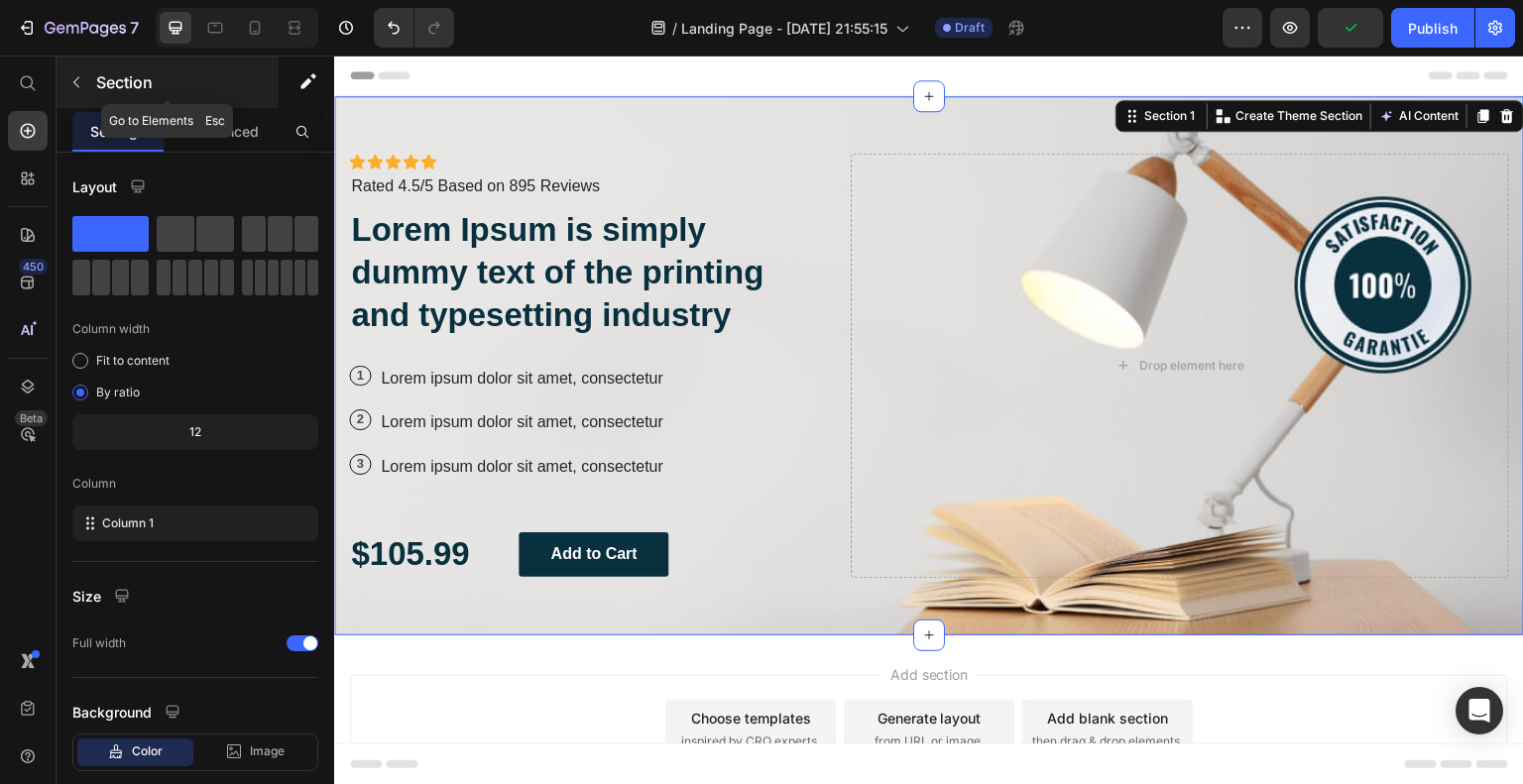 click 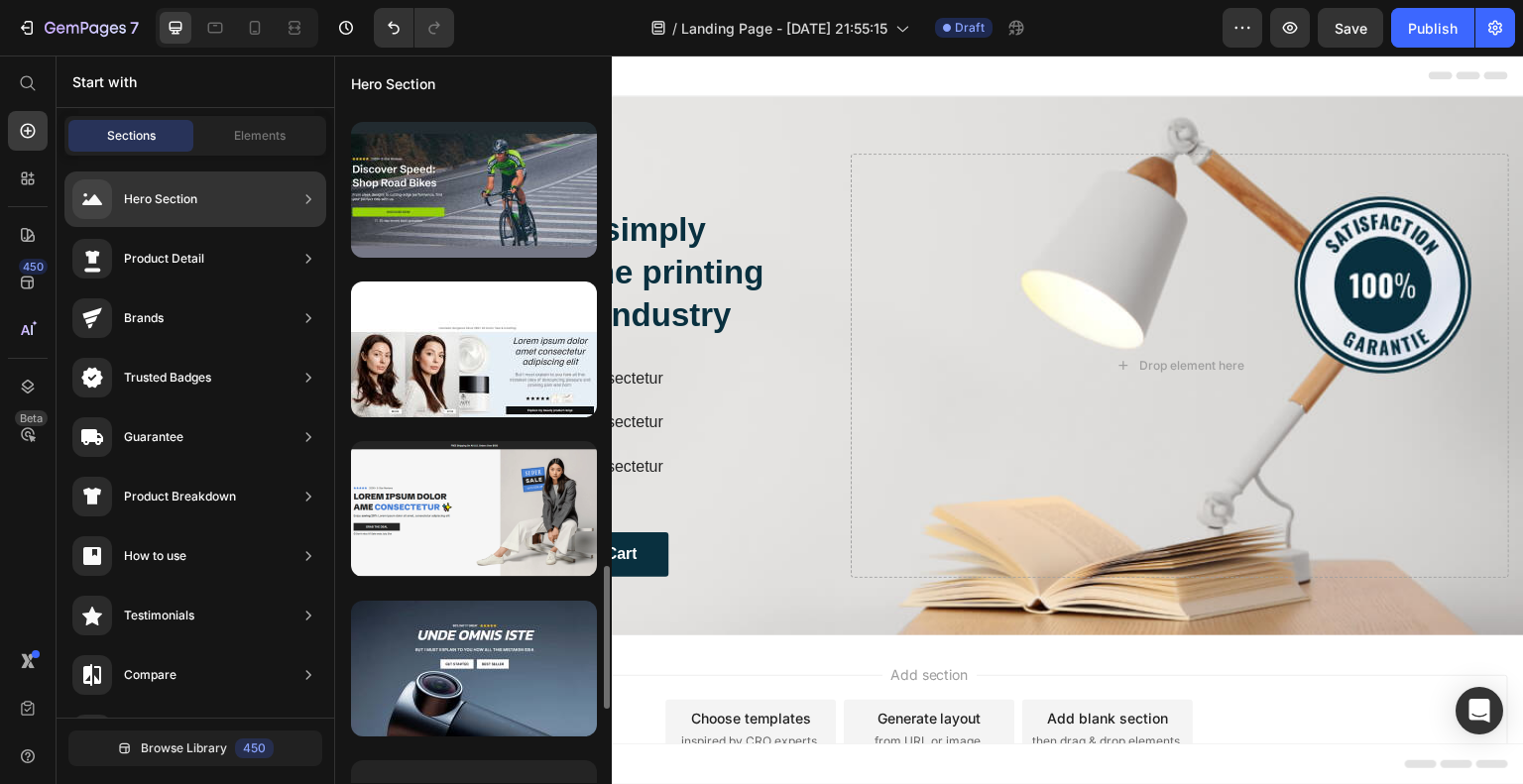 scroll, scrollTop: 2085, scrollLeft: 0, axis: vertical 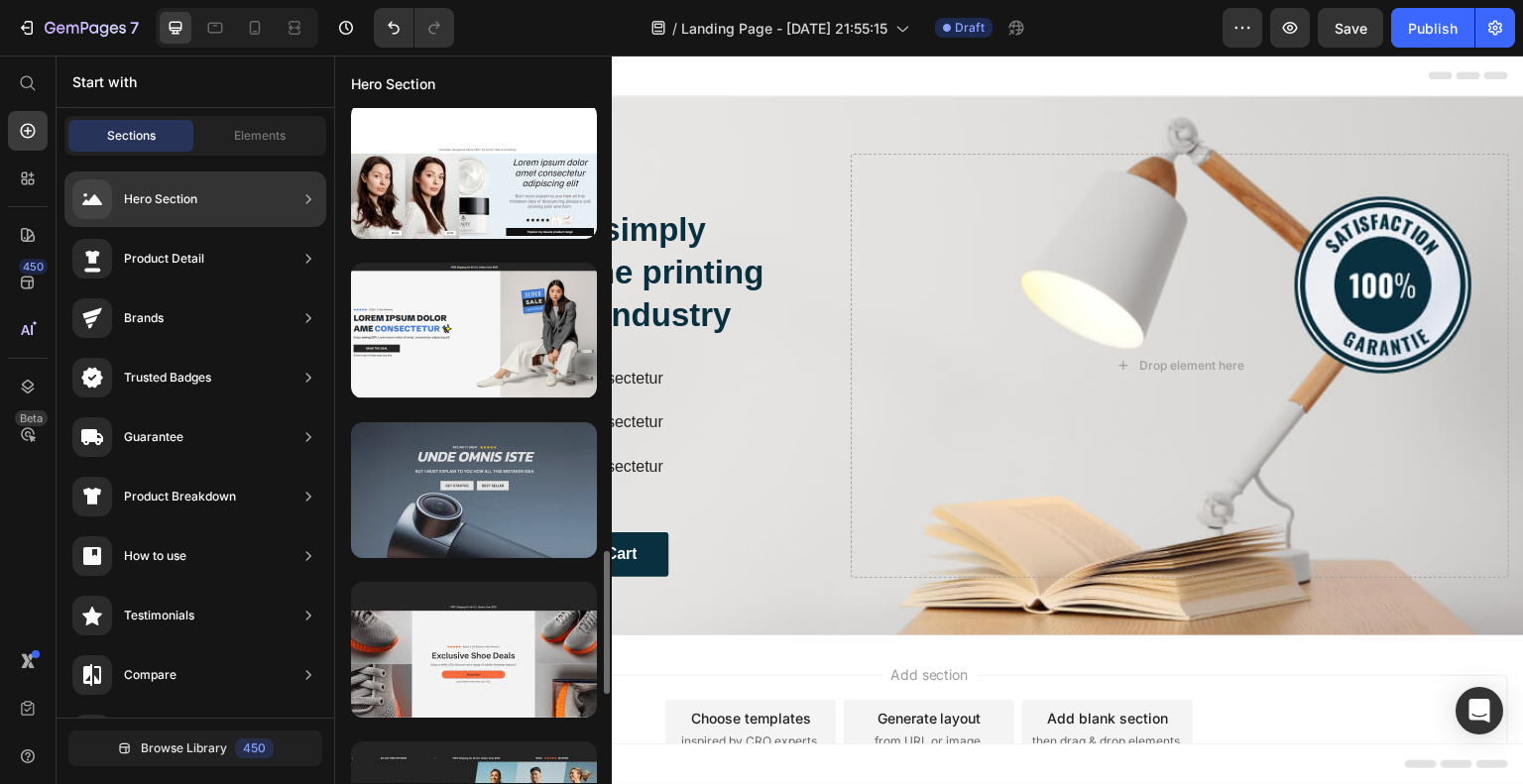 click at bounding box center (474, 490) 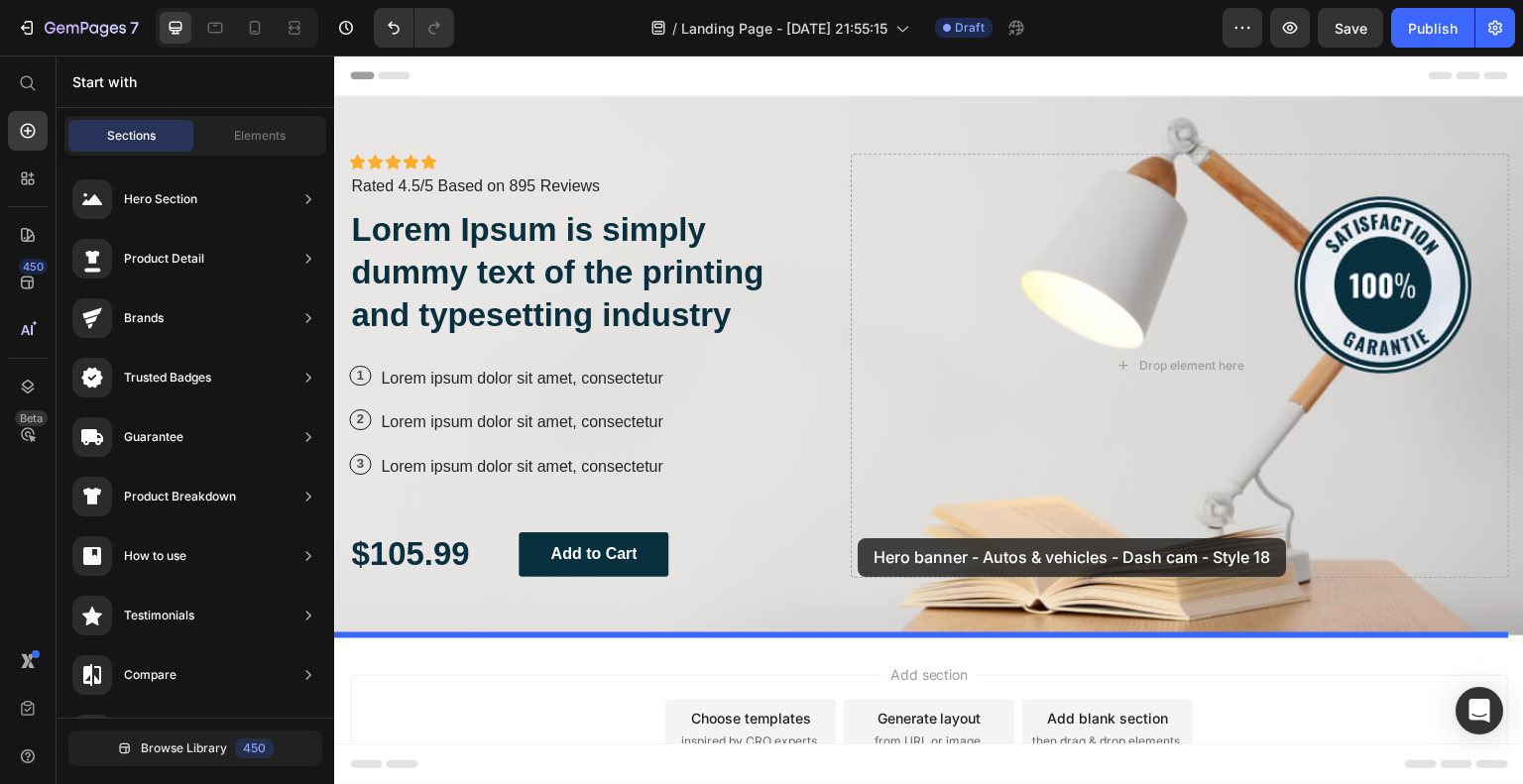 drag, startPoint x: 864, startPoint y: 557, endPoint x: 858, endPoint y: 538, distance: 19.924859 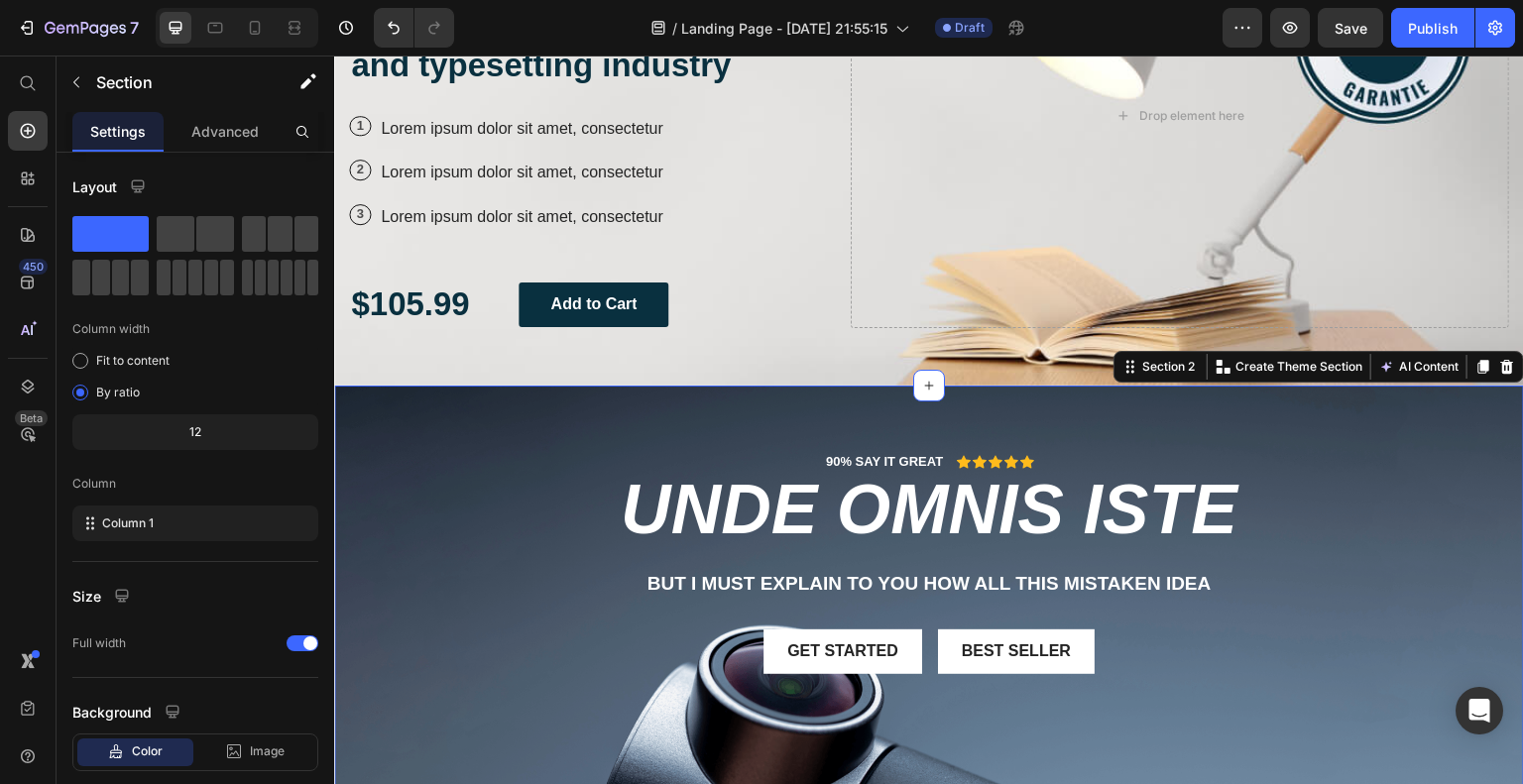 scroll, scrollTop: 250, scrollLeft: 0, axis: vertical 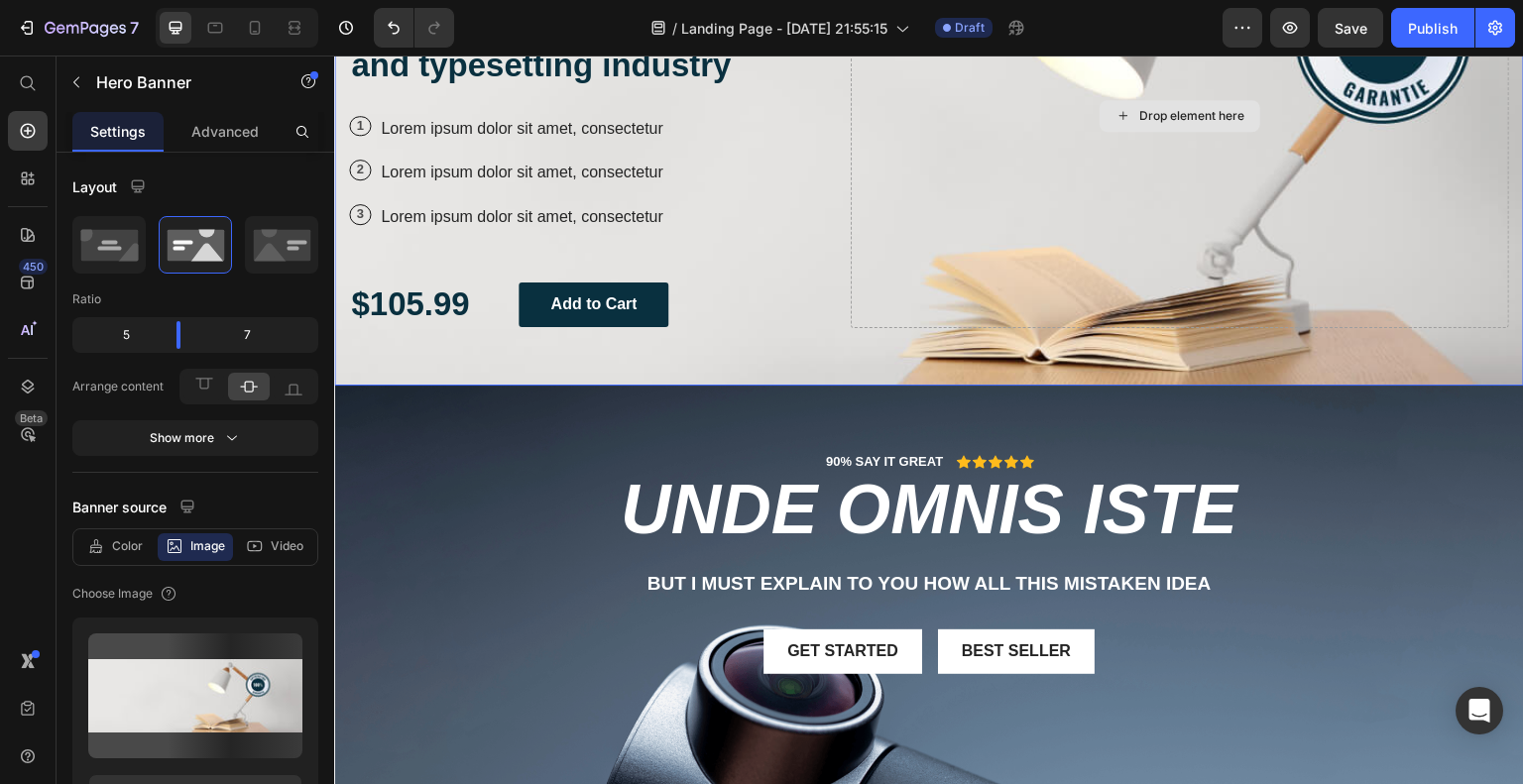 click on "Drop element here" at bounding box center [1180, 116] 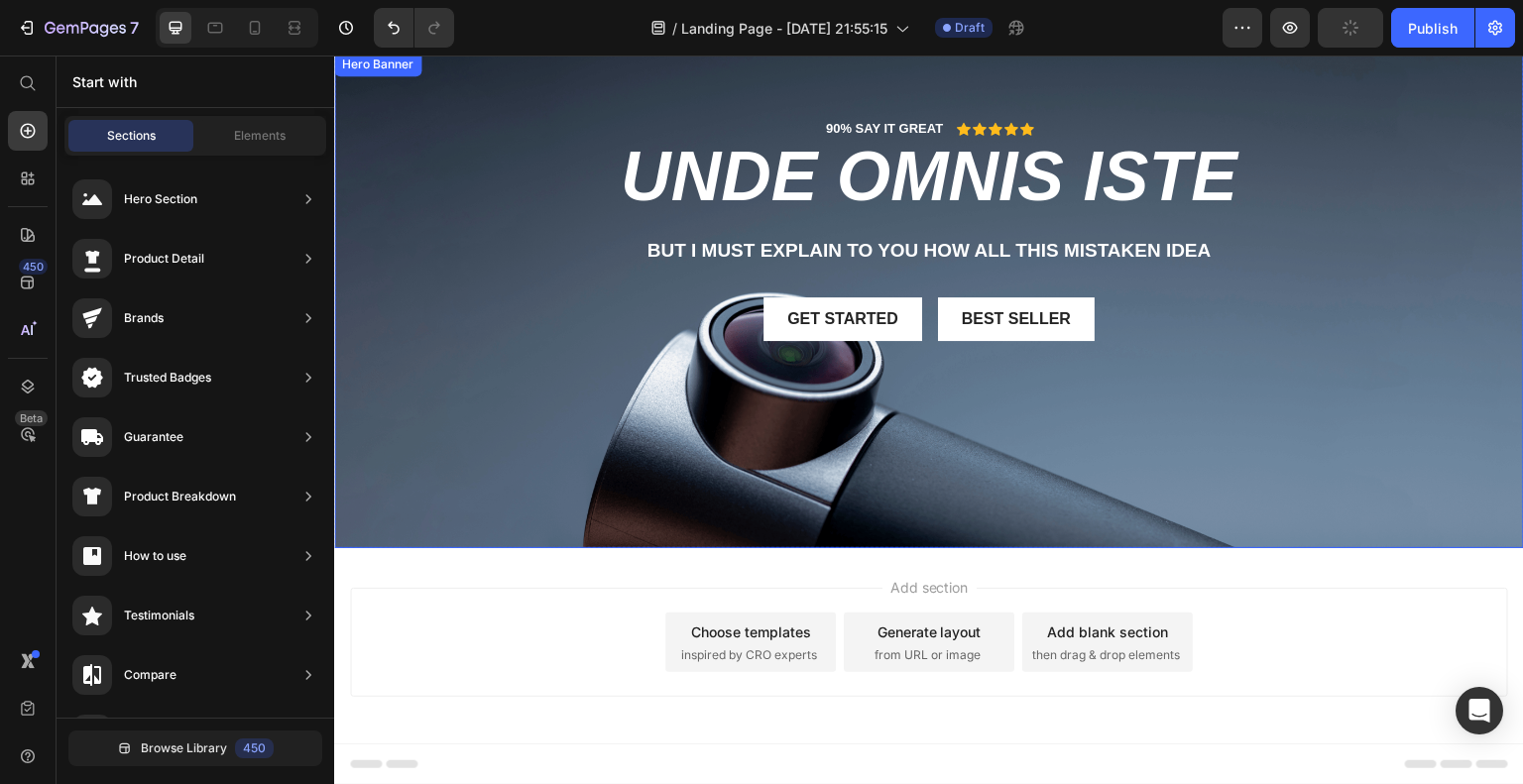 scroll, scrollTop: 0, scrollLeft: 0, axis: both 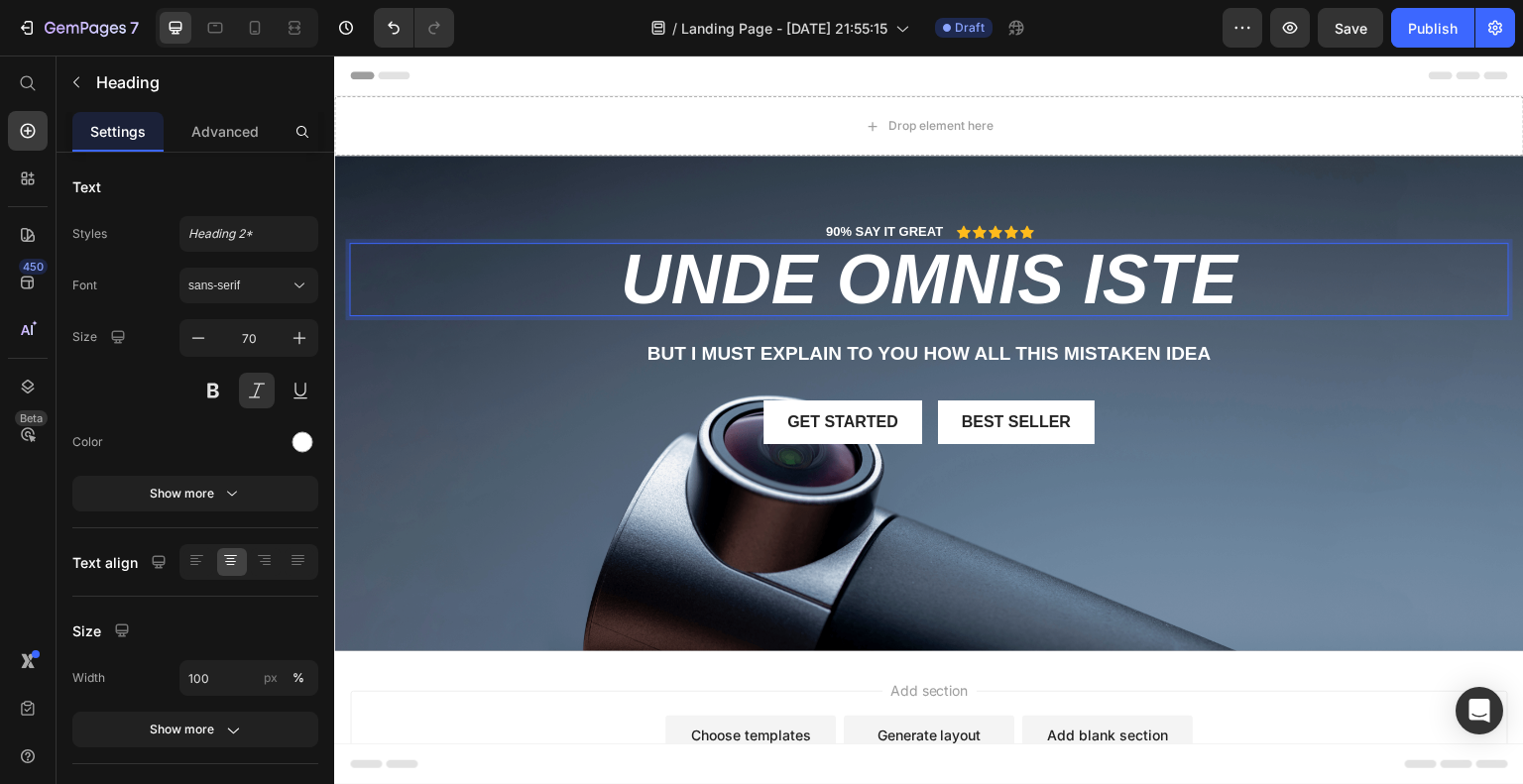 click on "unde omnis iste" at bounding box center (929, 280) 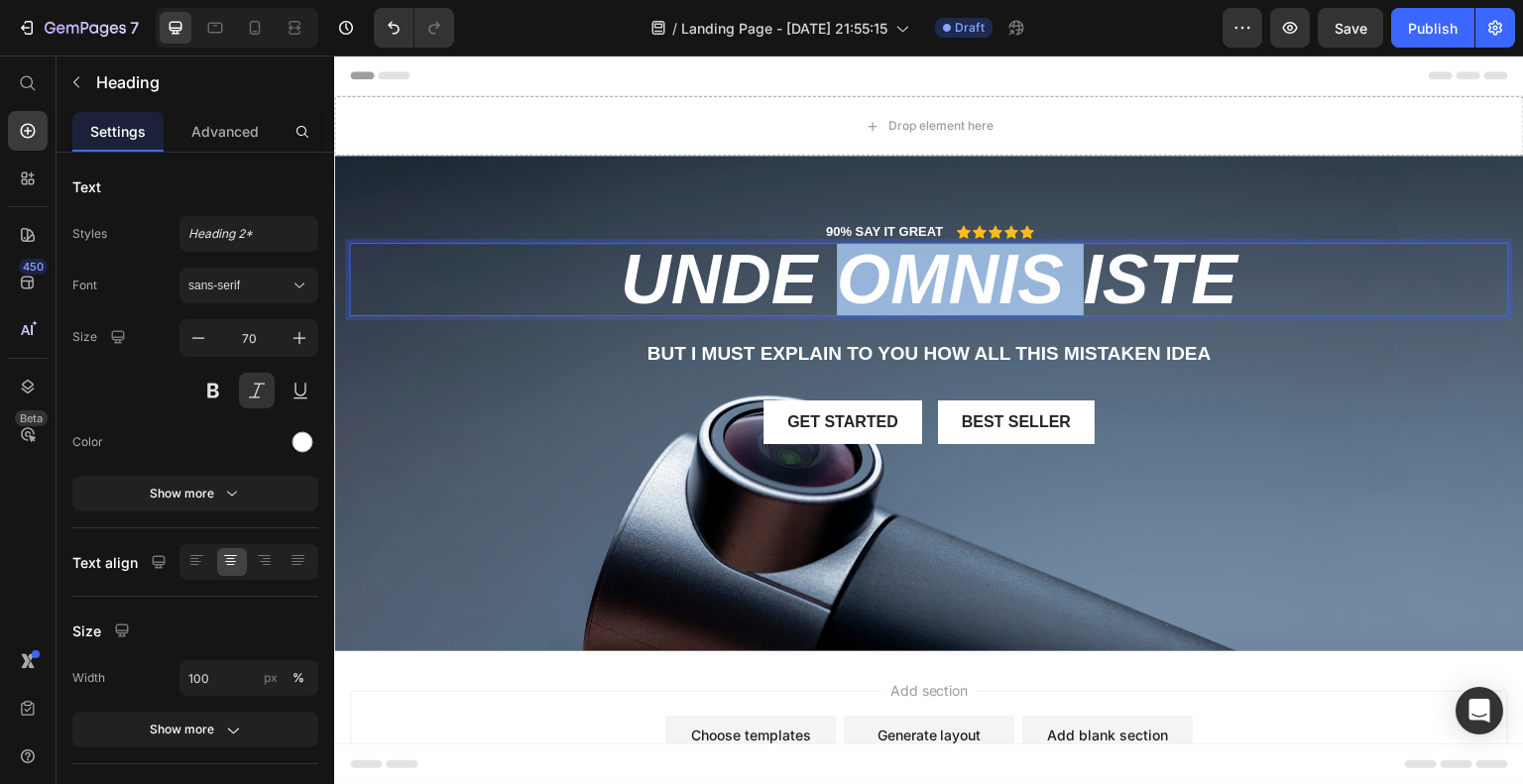 click on "unde omnis iste" at bounding box center [929, 280] 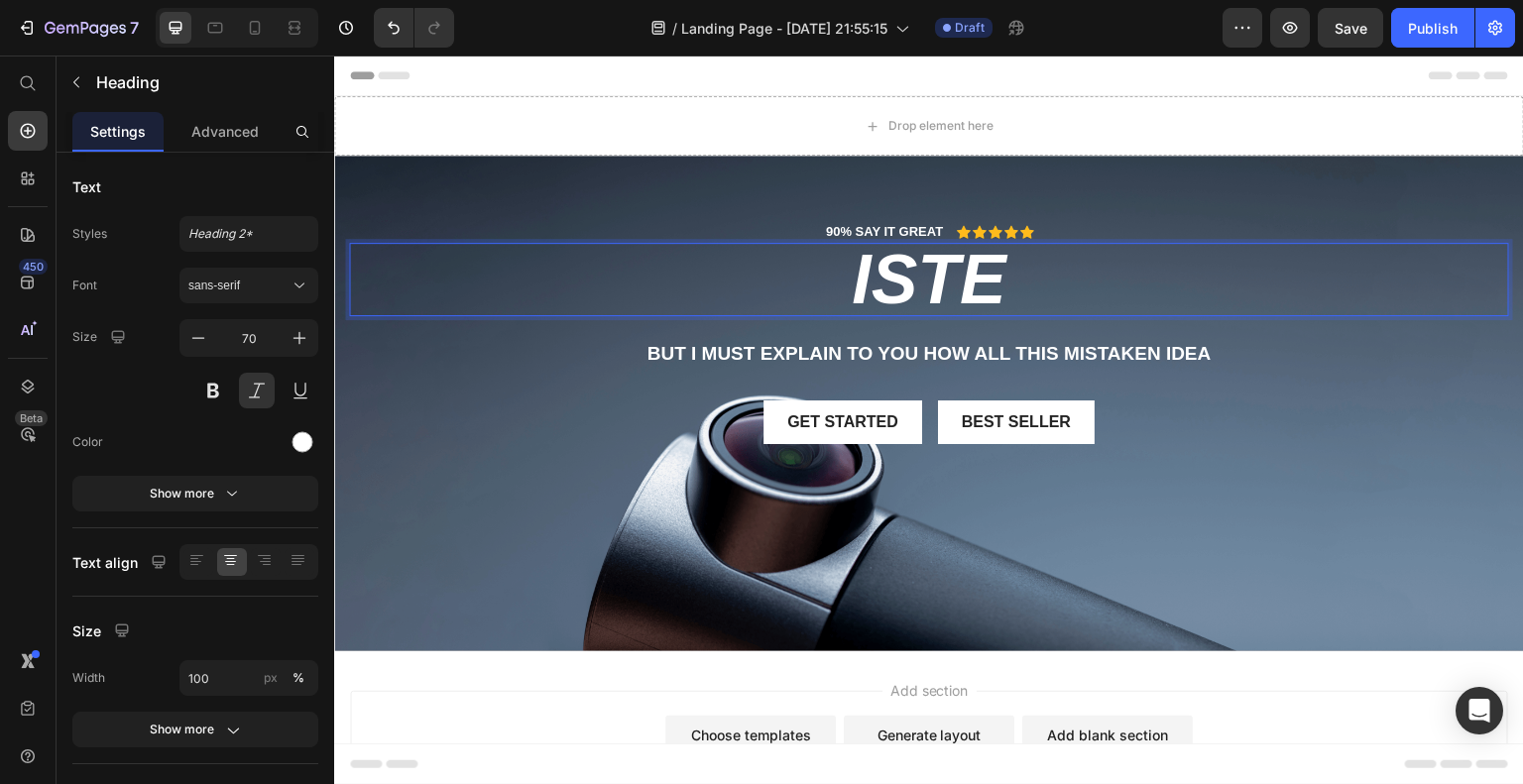 click on "iste" at bounding box center [929, 280] 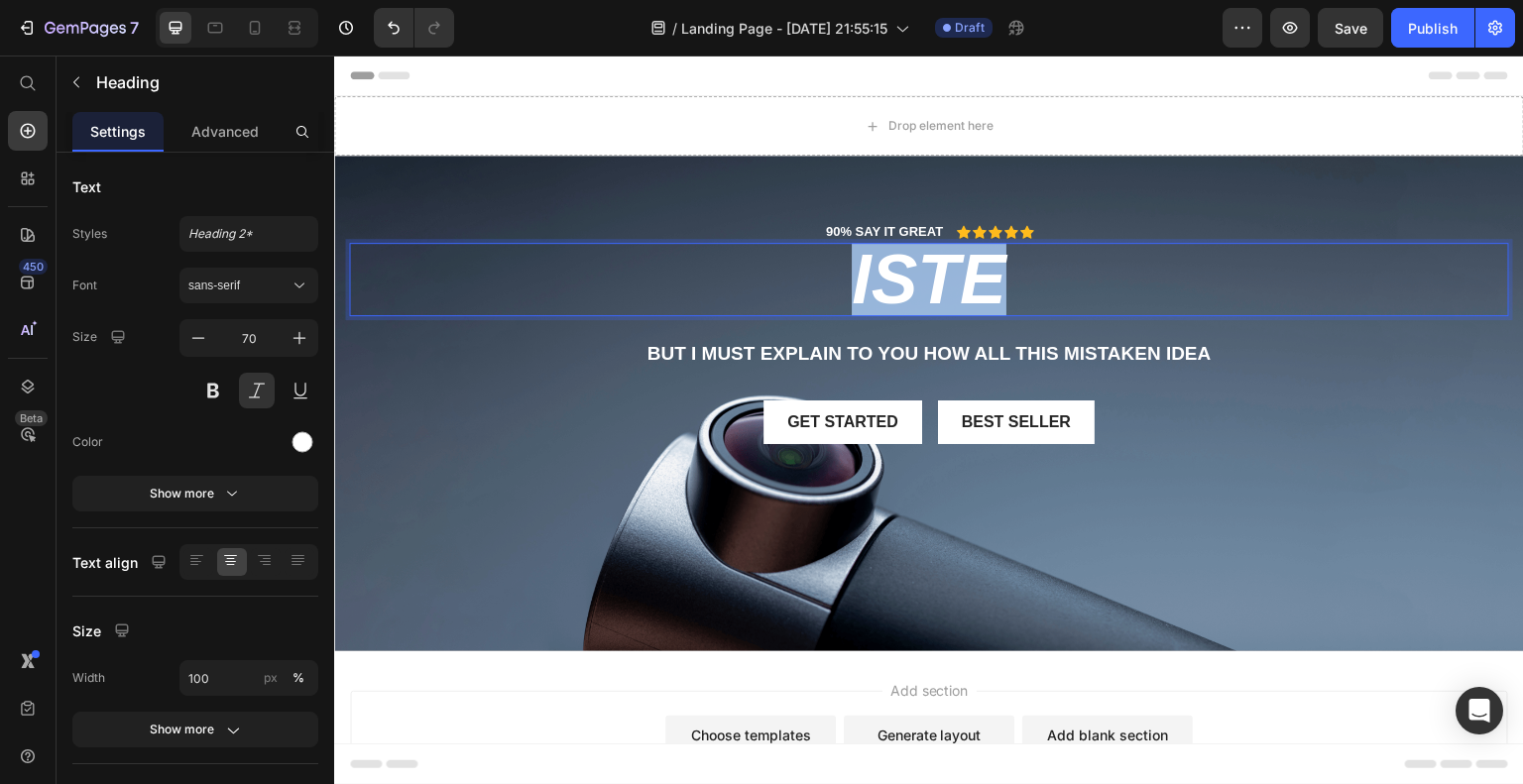click on "iste" at bounding box center (929, 280) 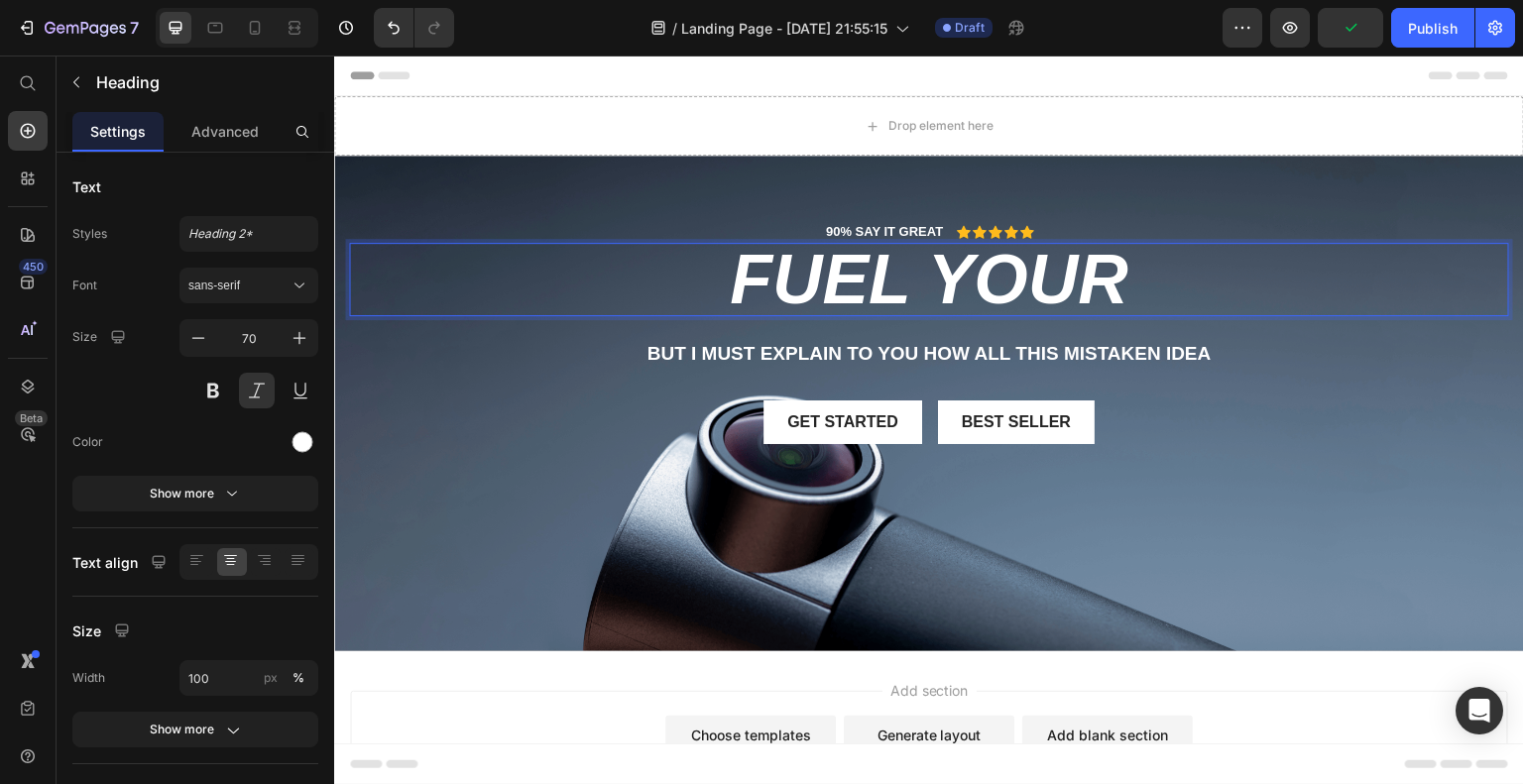 click on "Fuel Your" at bounding box center [929, 280] 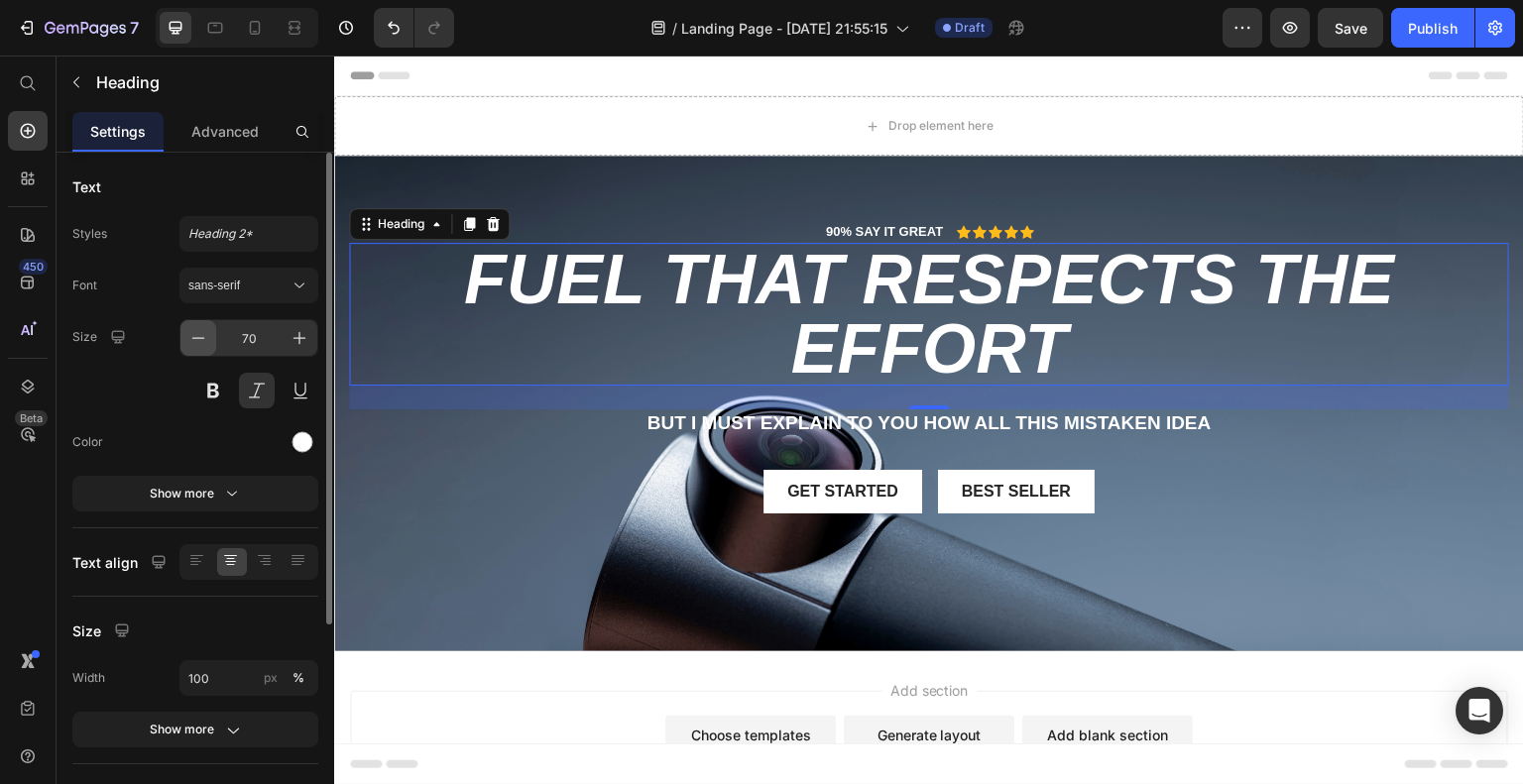 click 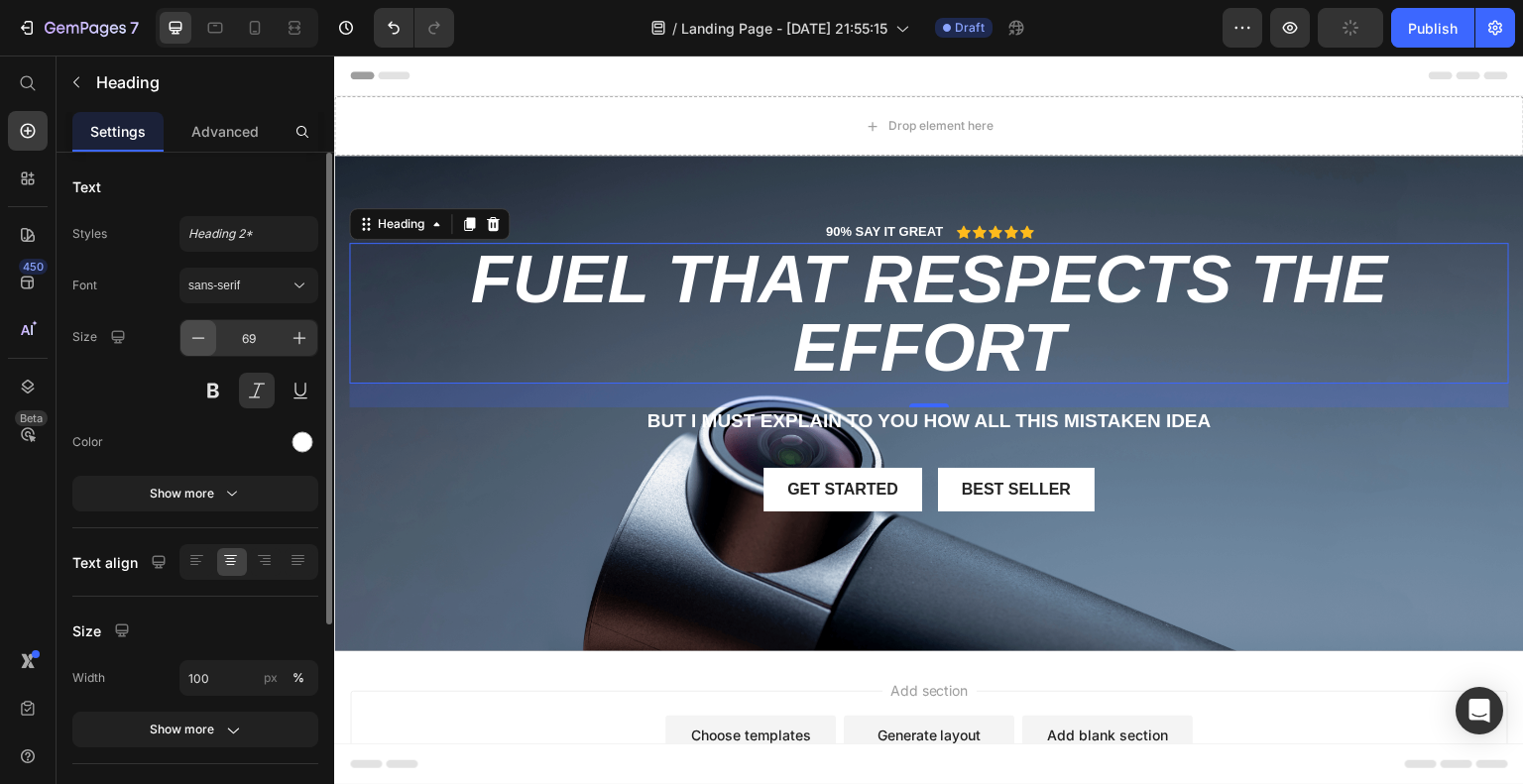 click 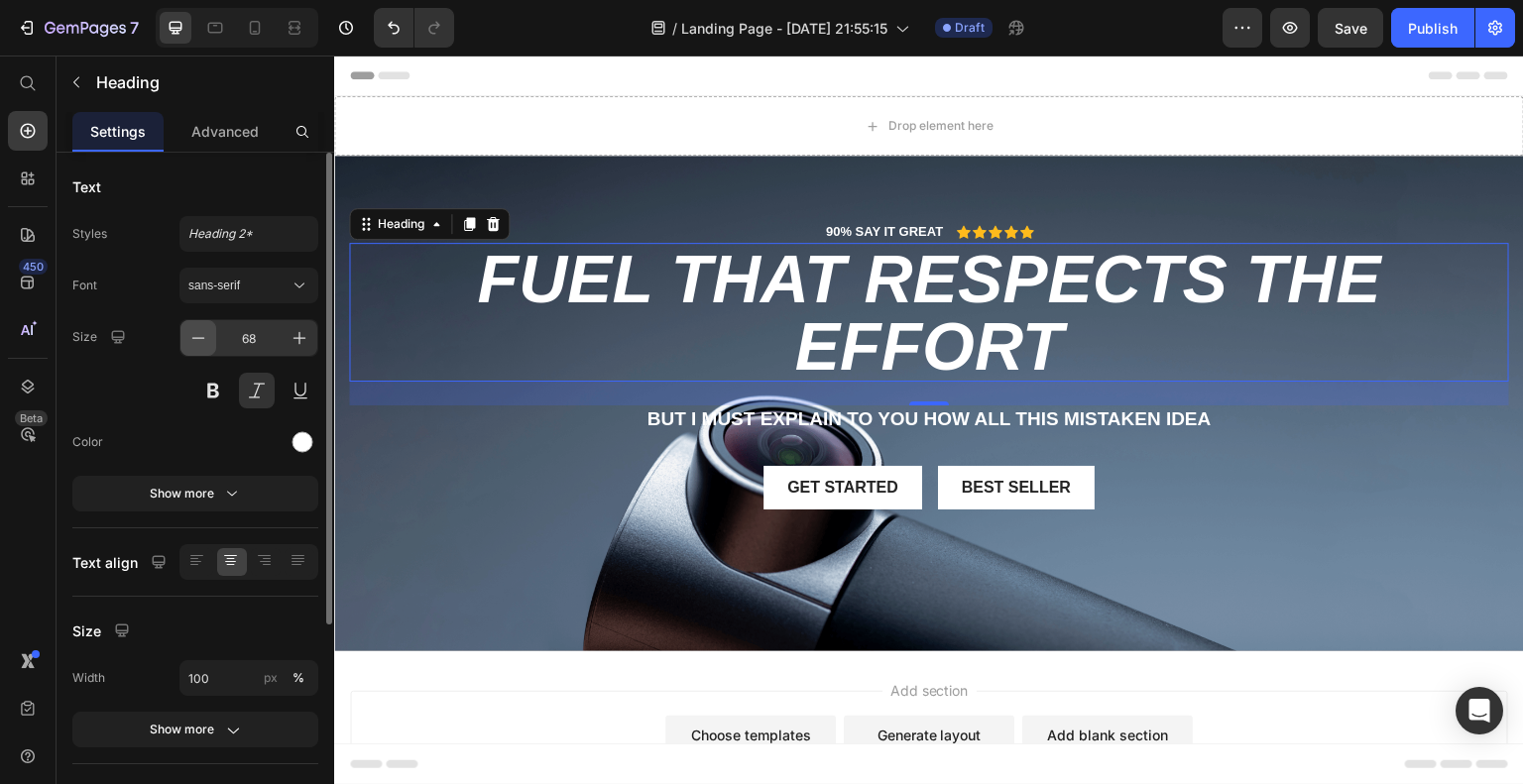 click 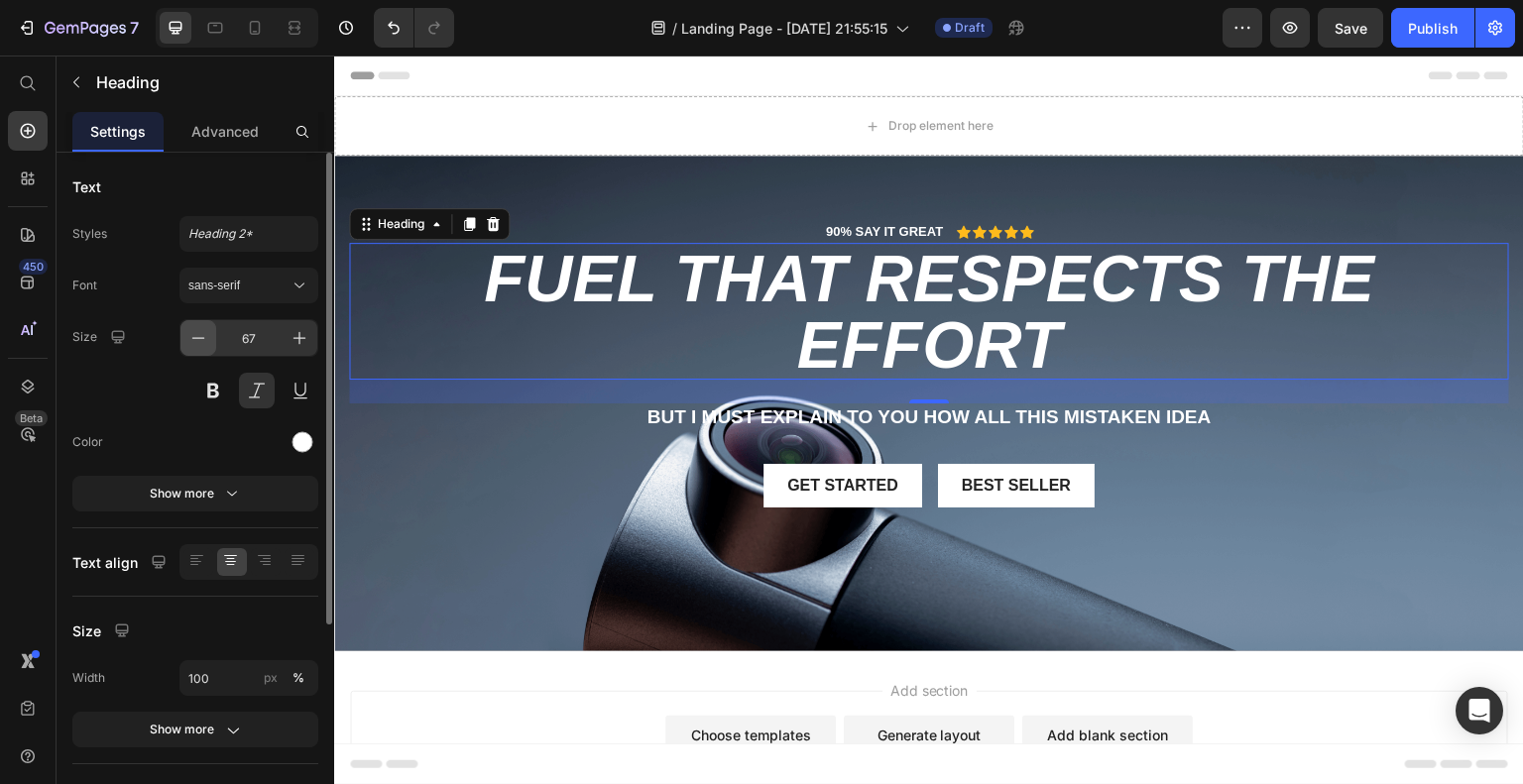click 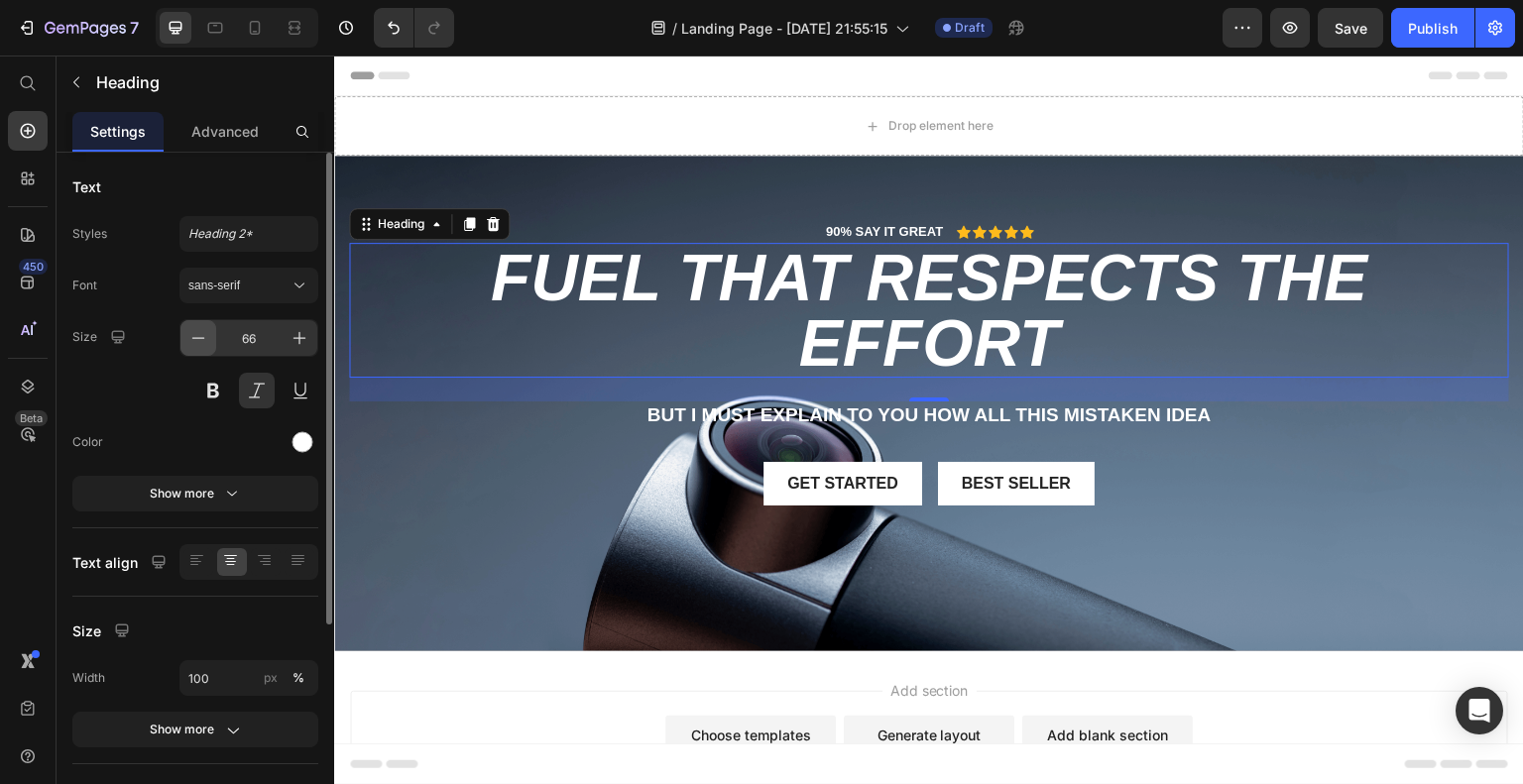 click 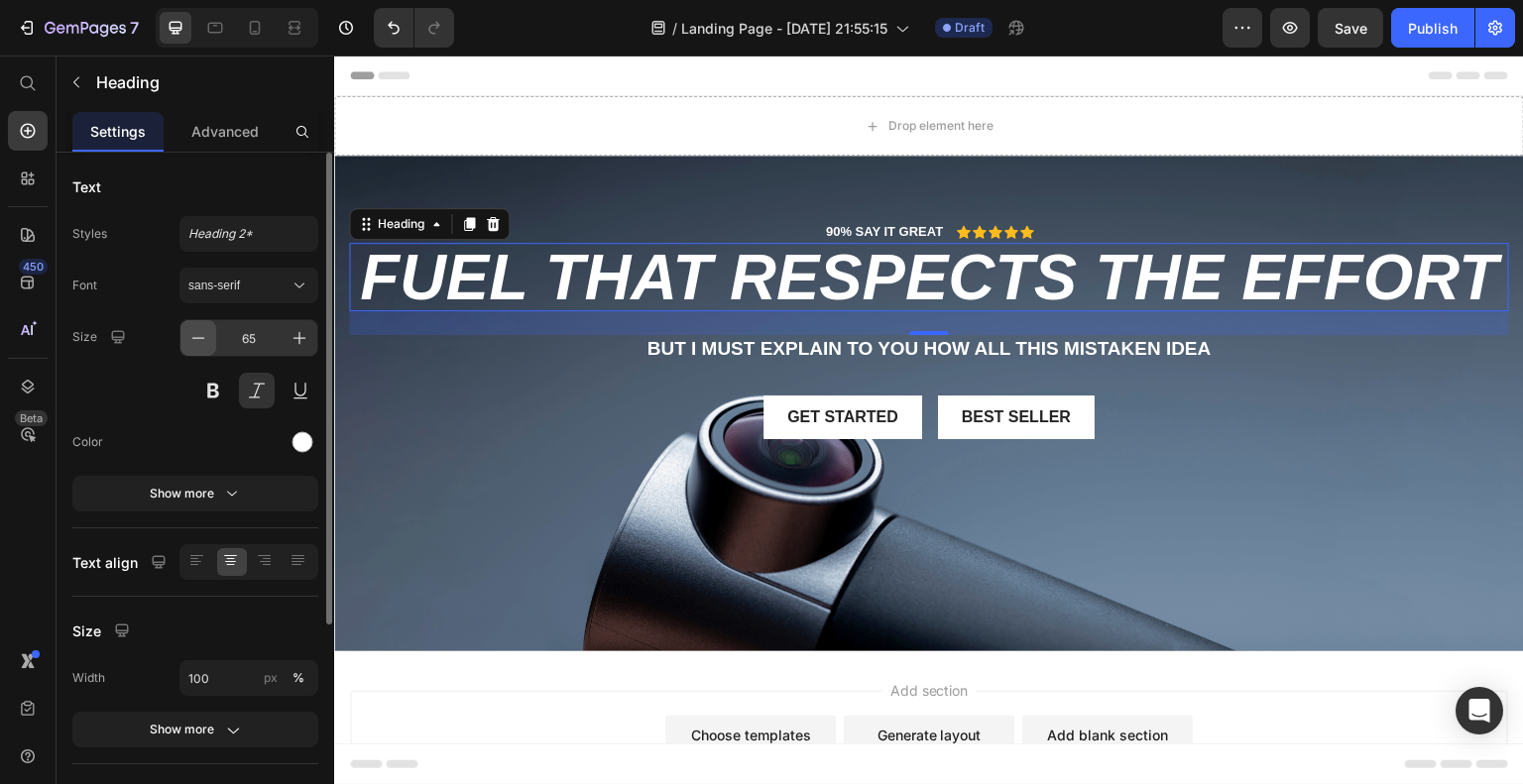 click 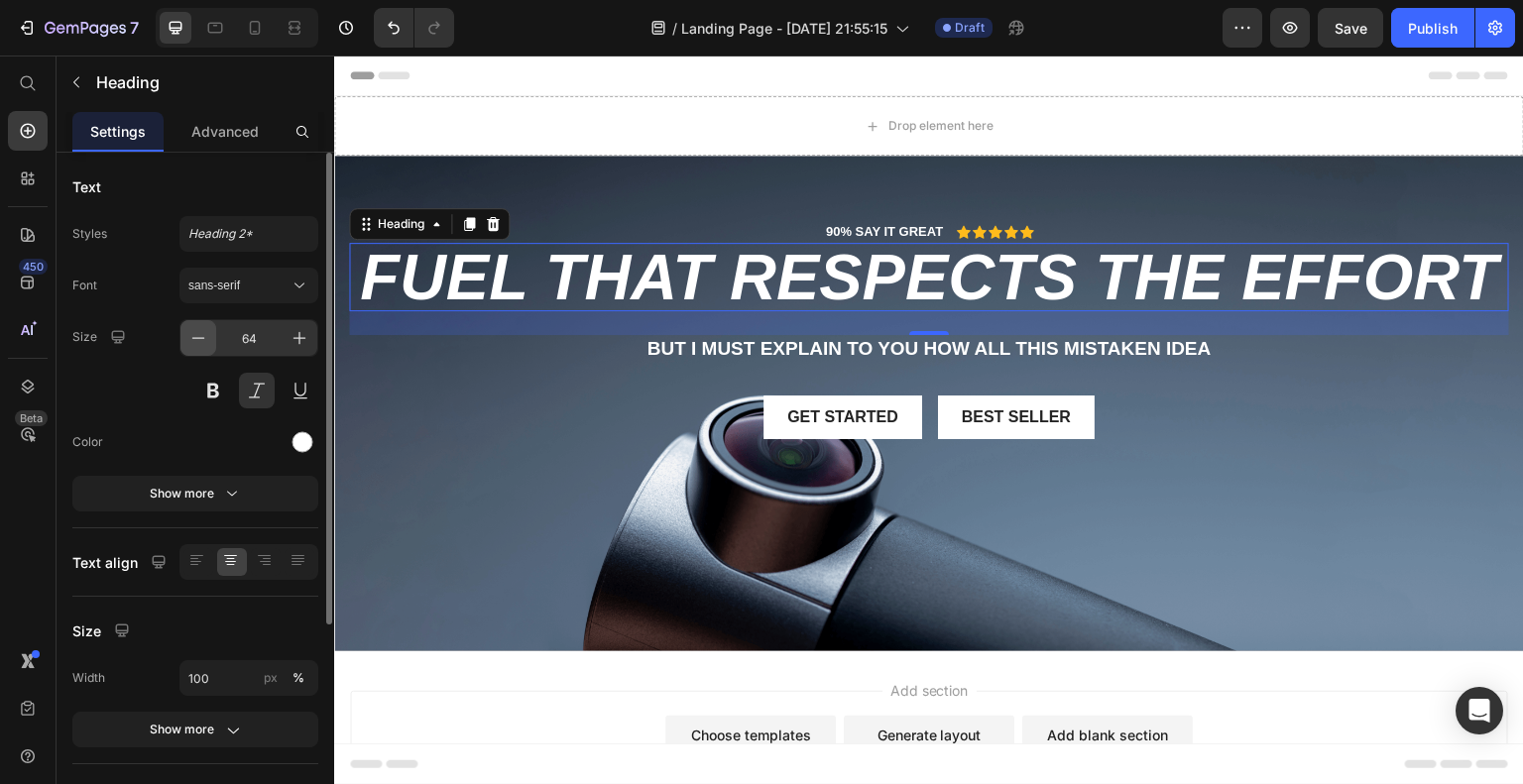 click 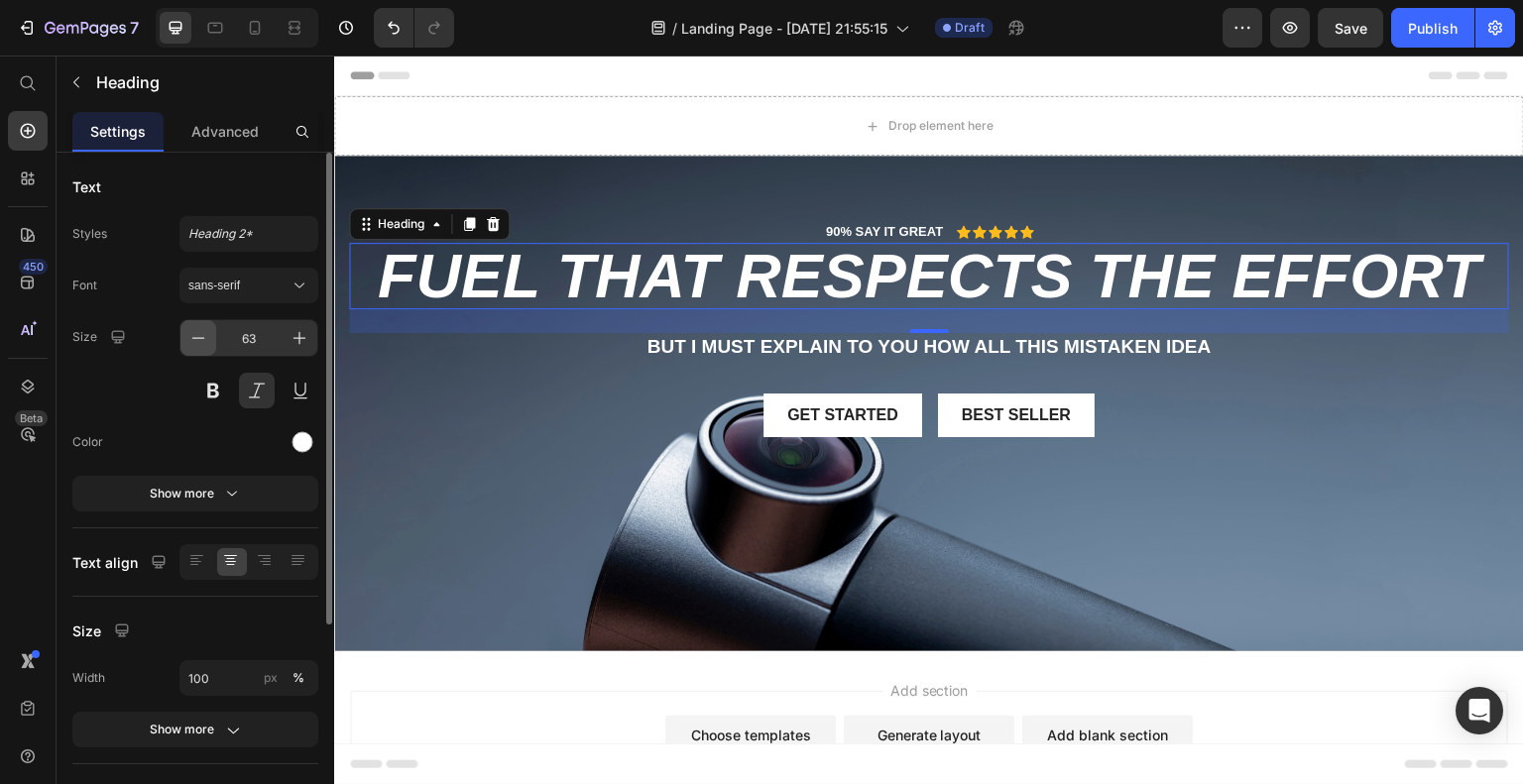 click 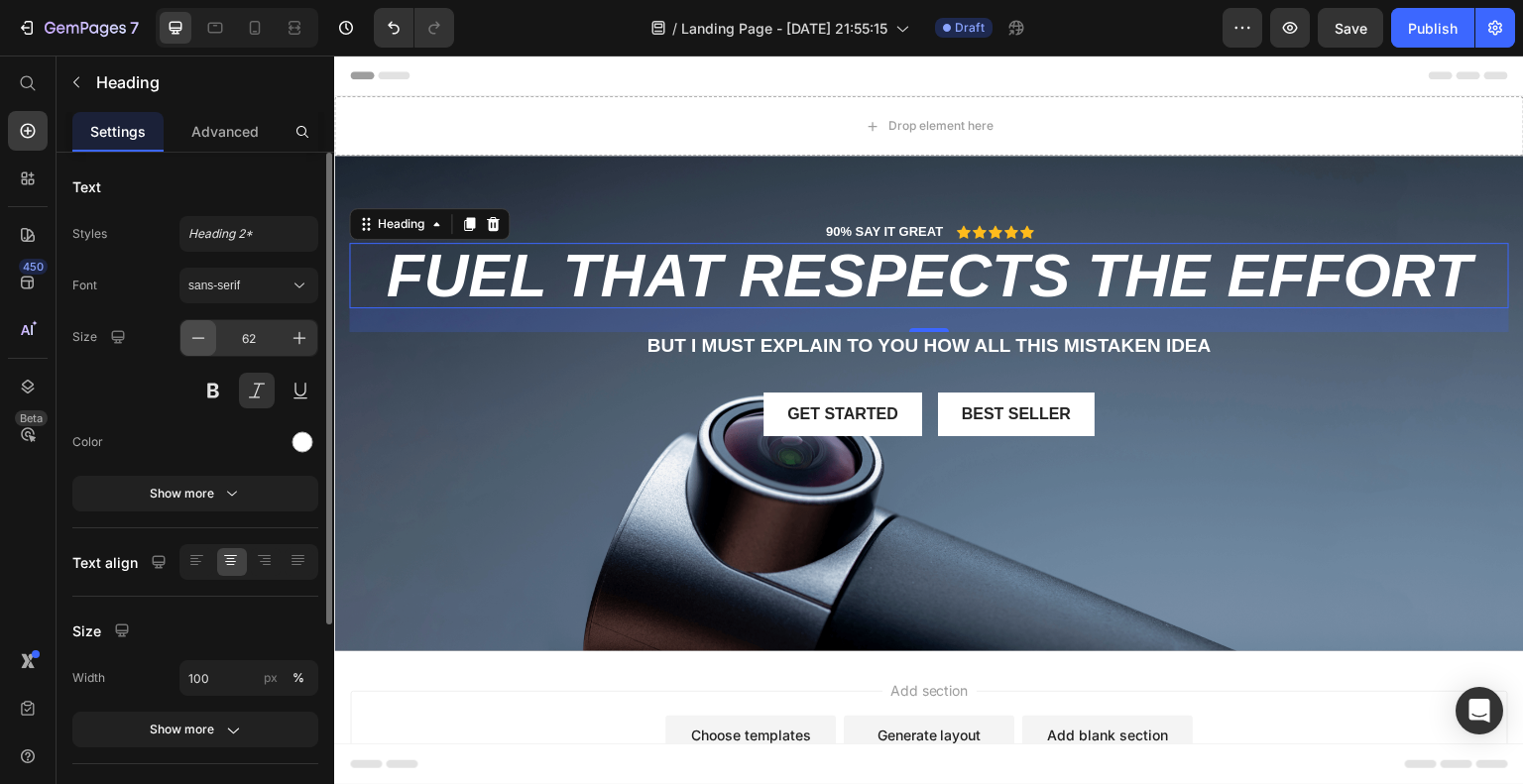 click 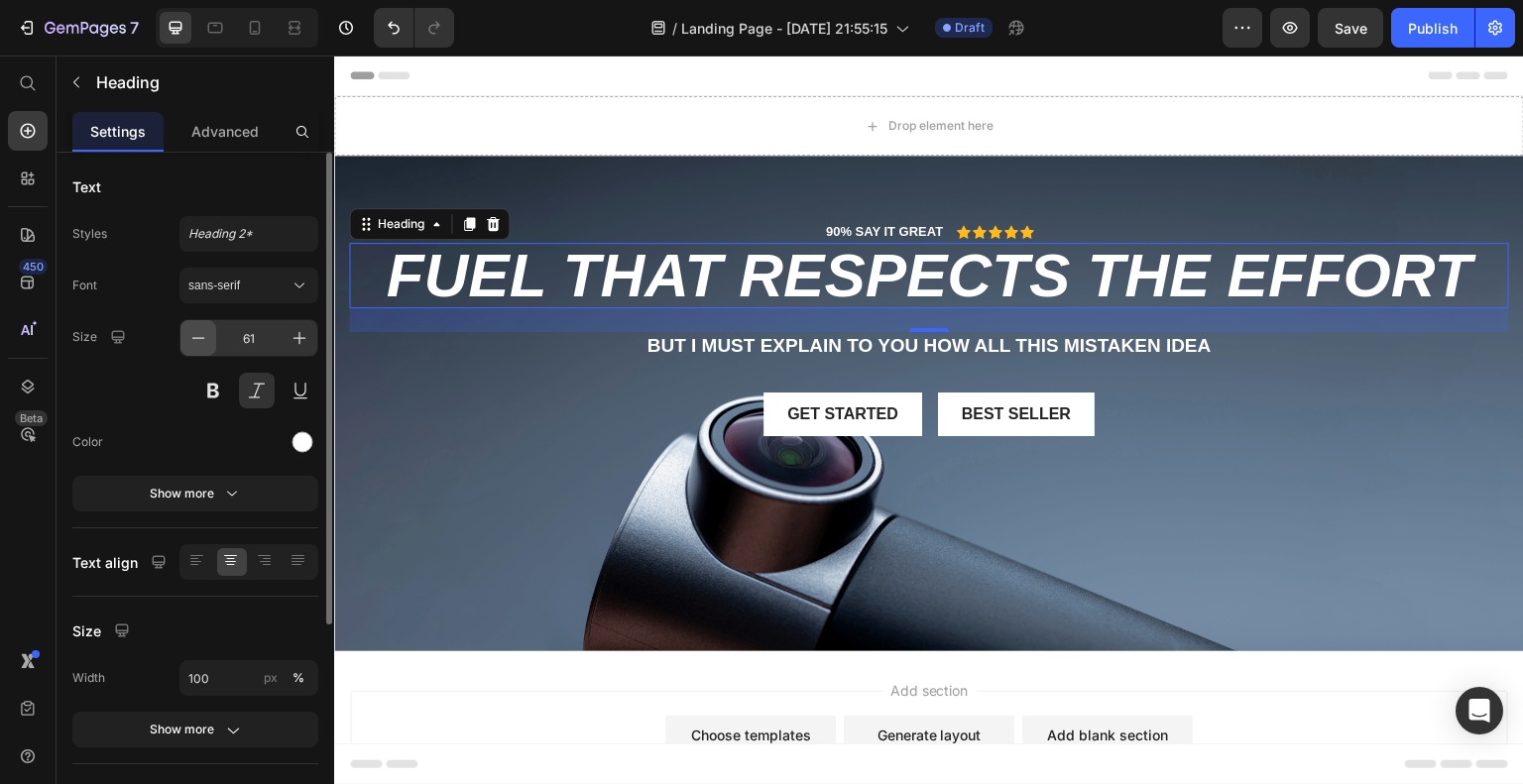 click 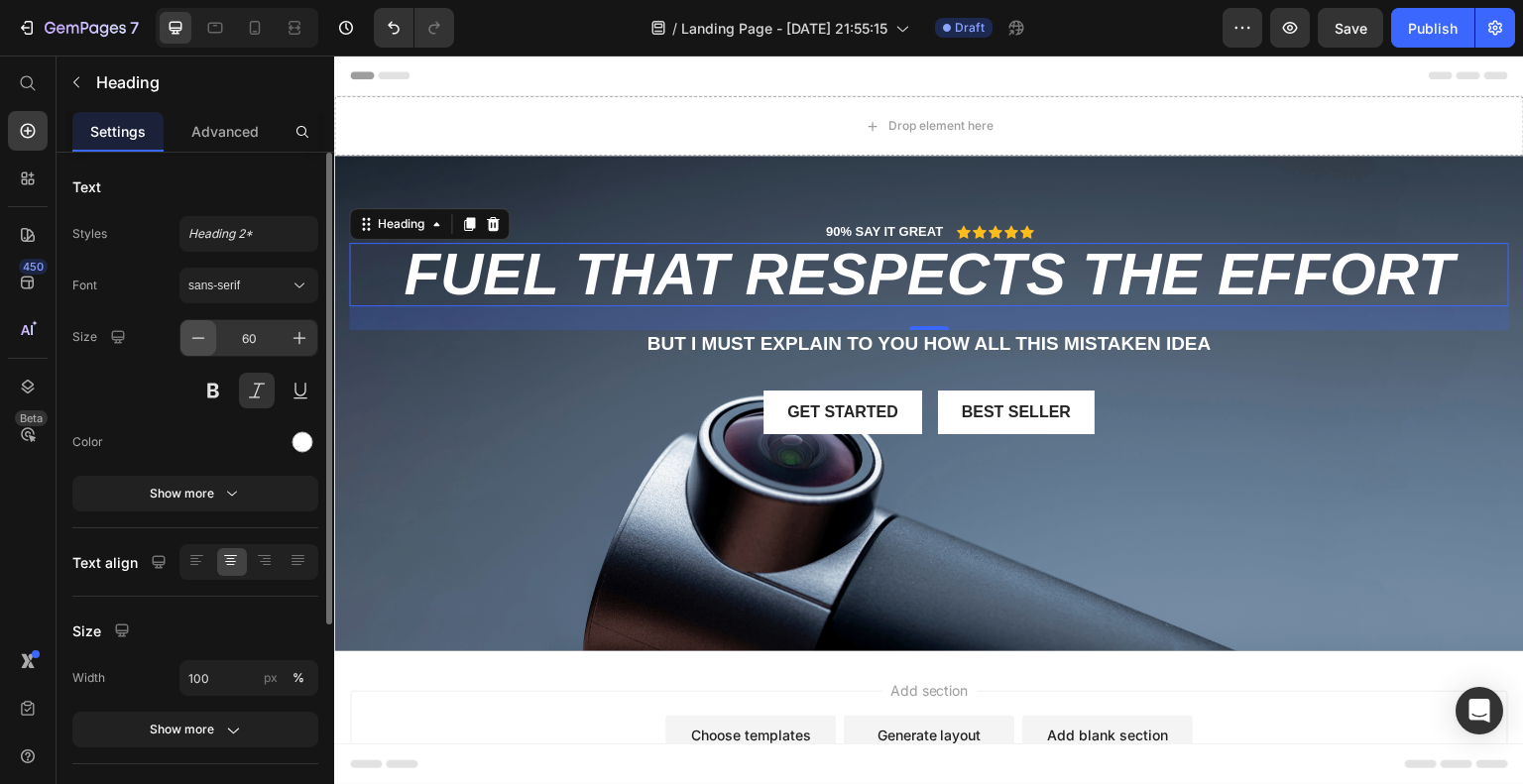 click 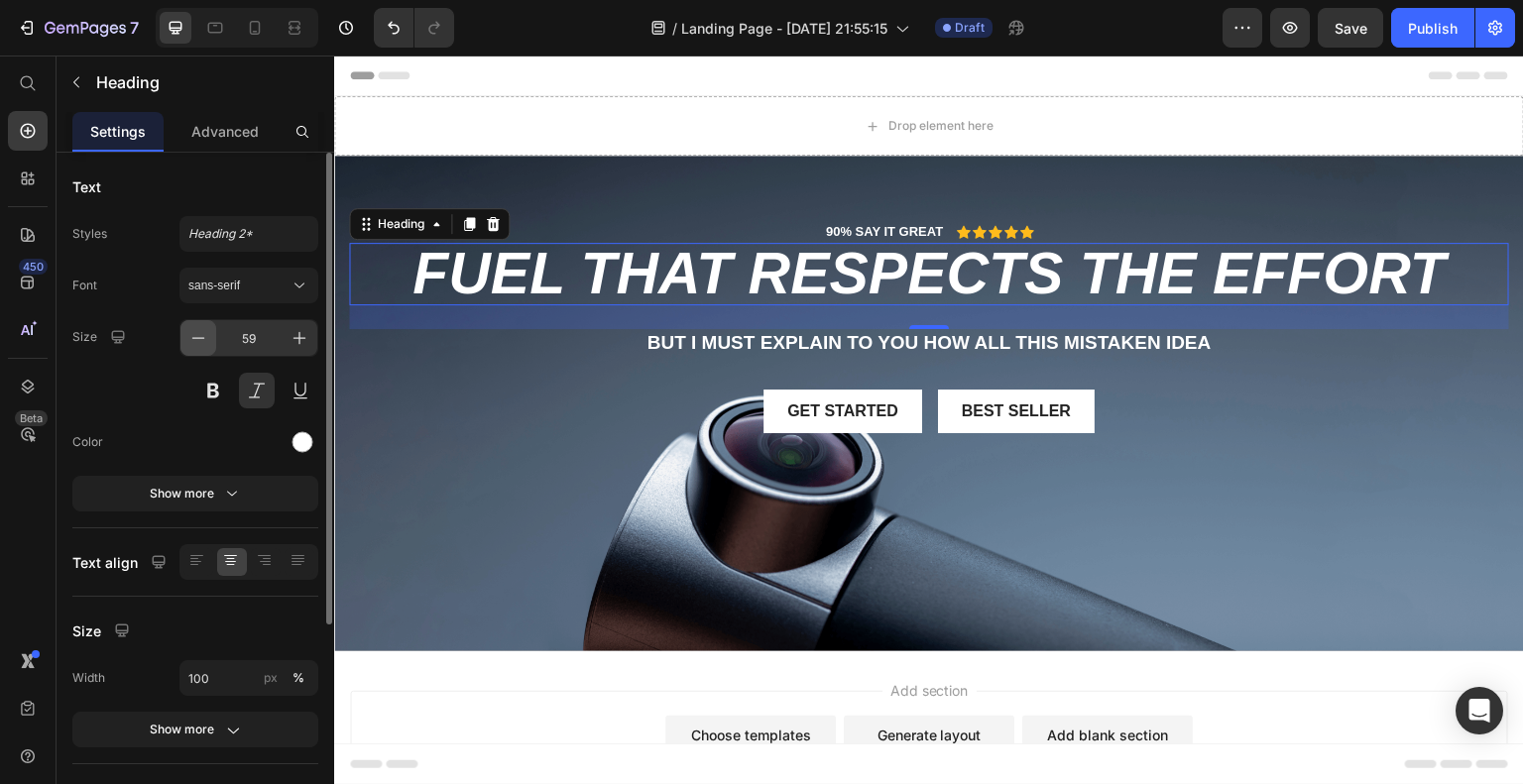 click 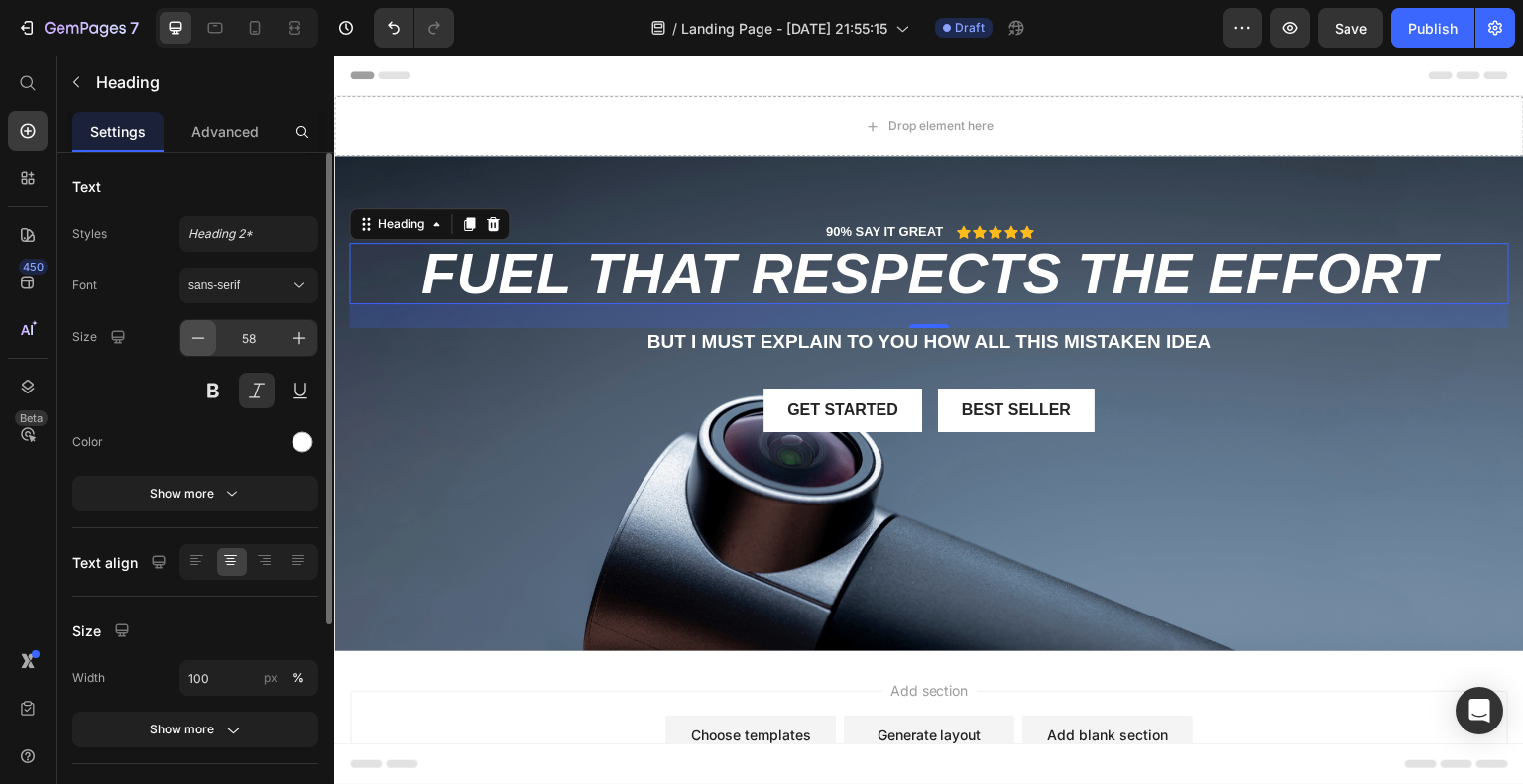 click 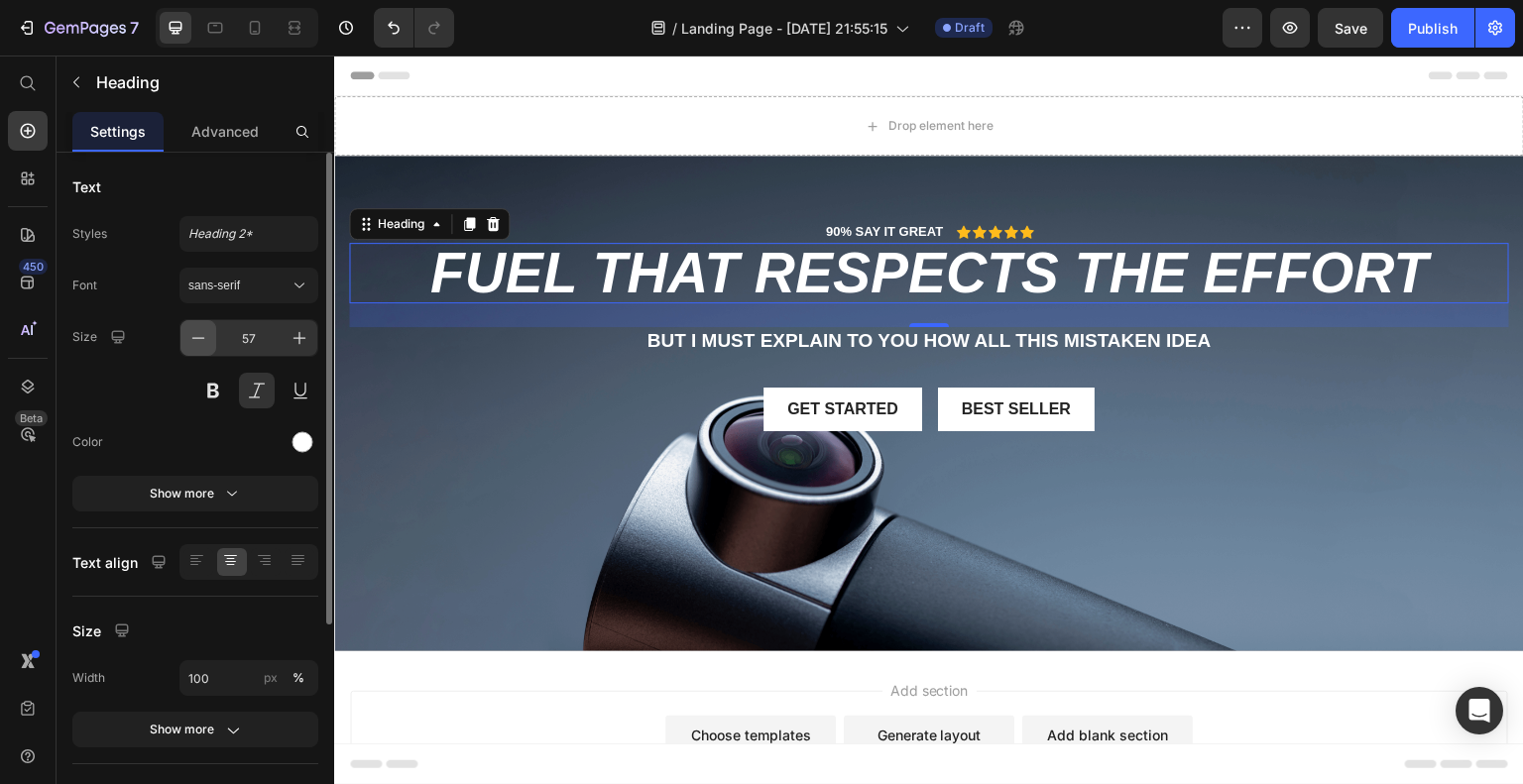 click 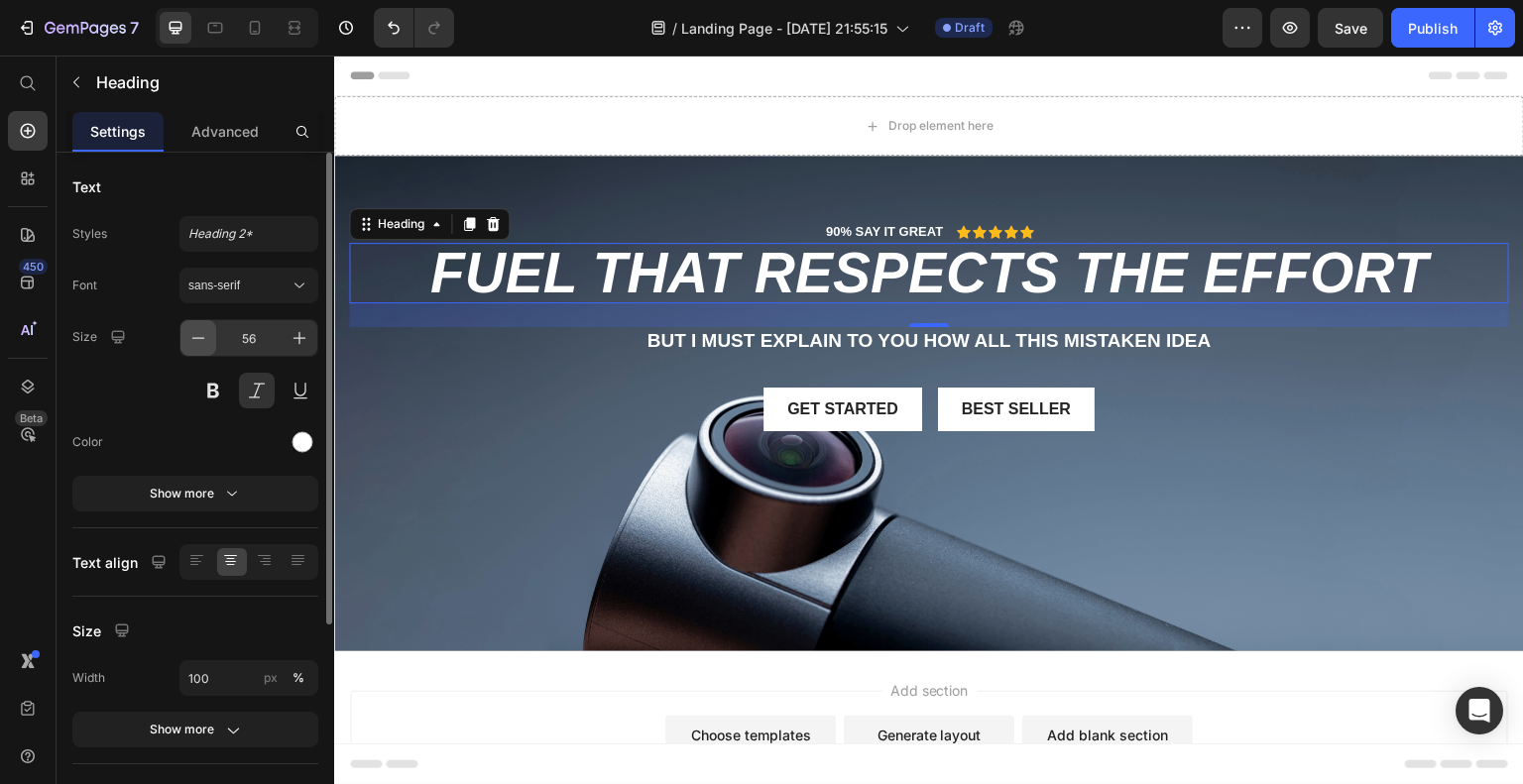click 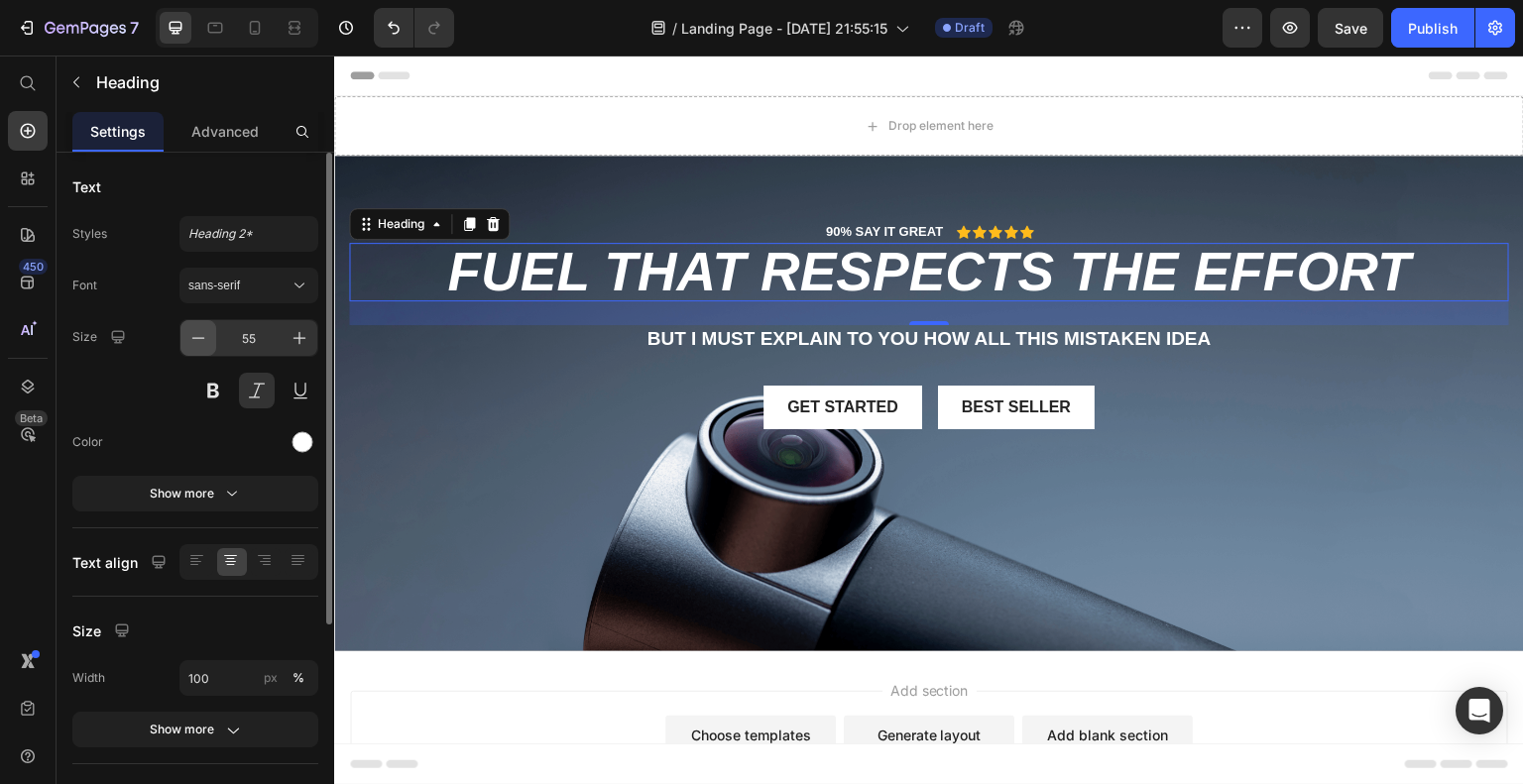 click 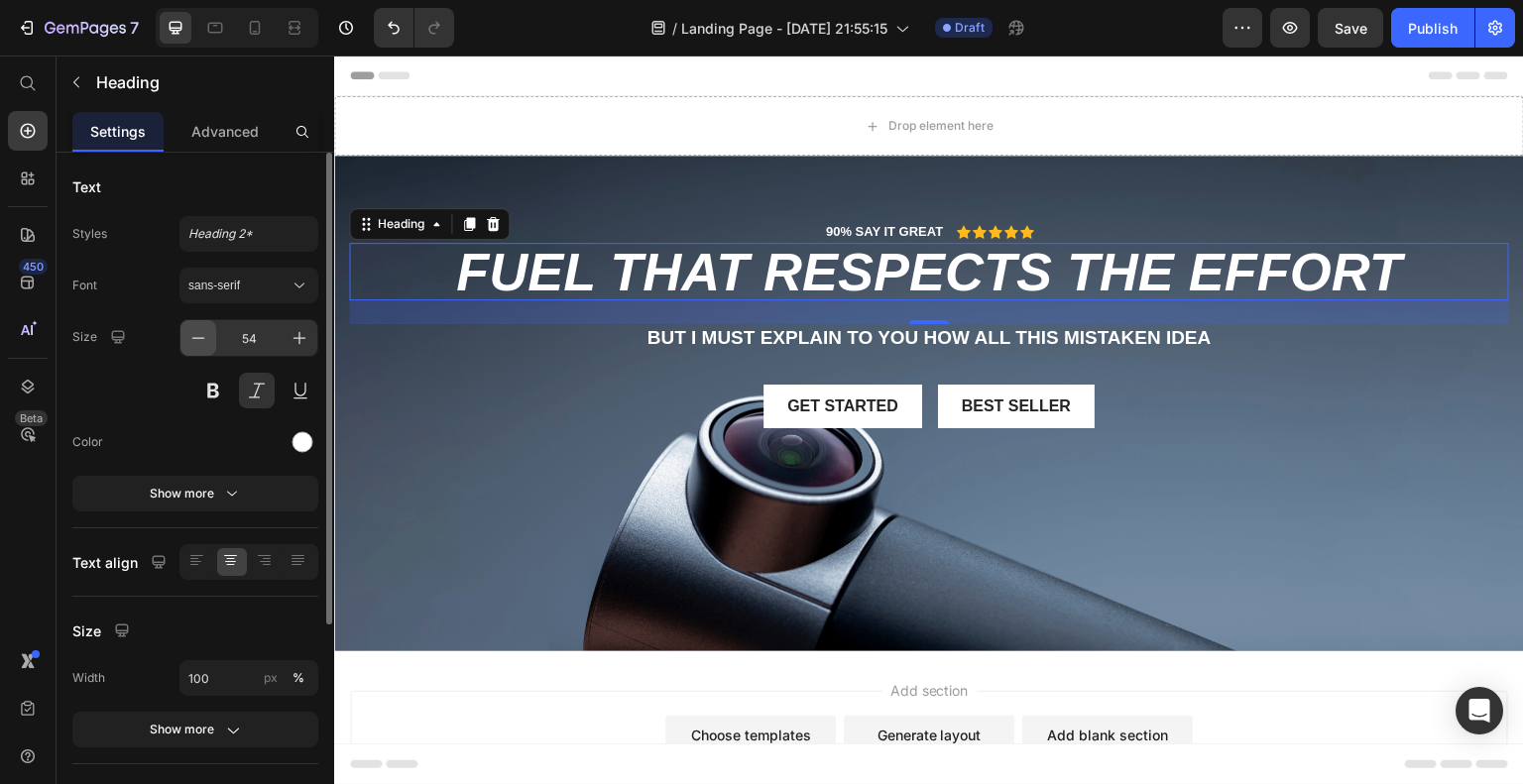 click 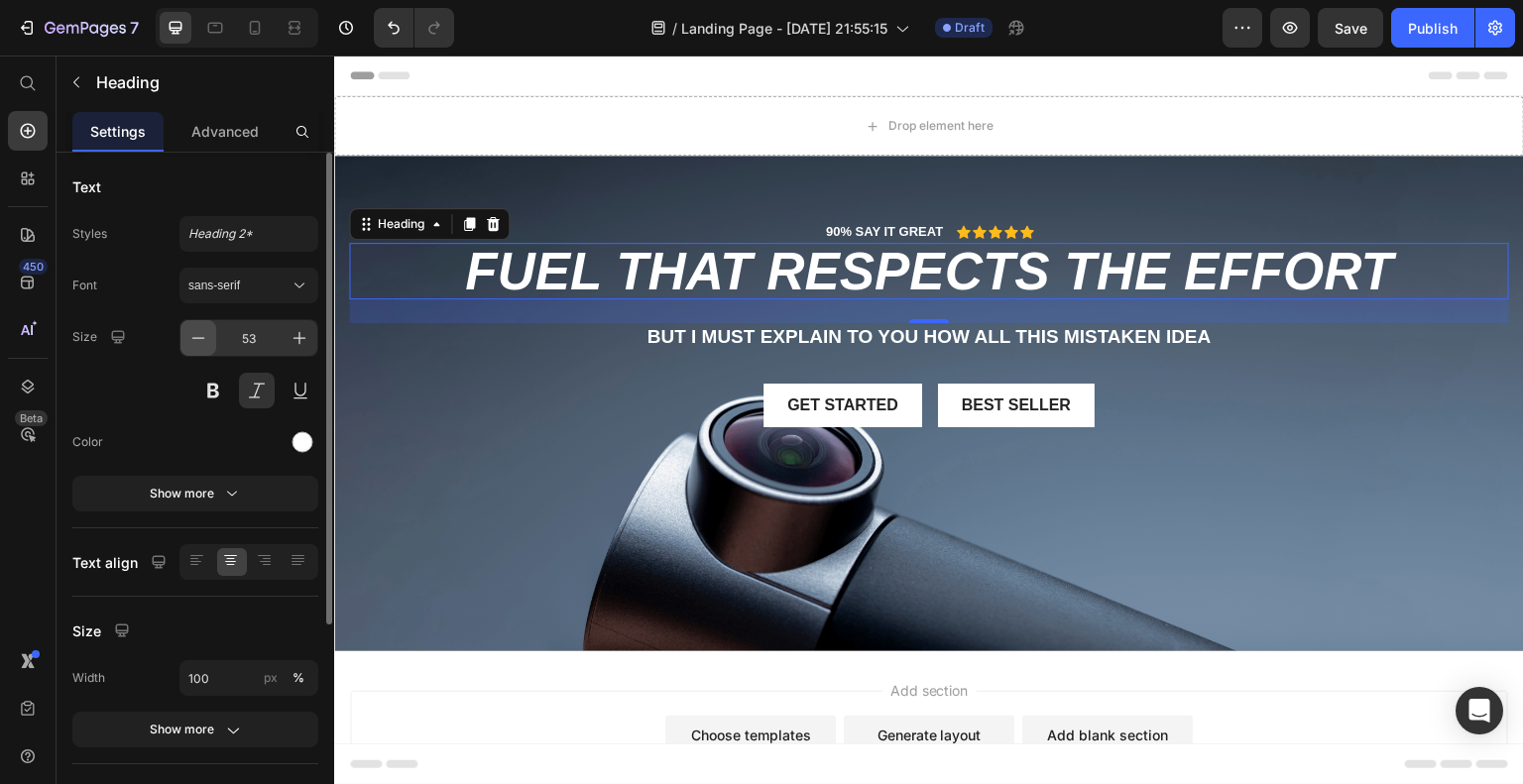 click 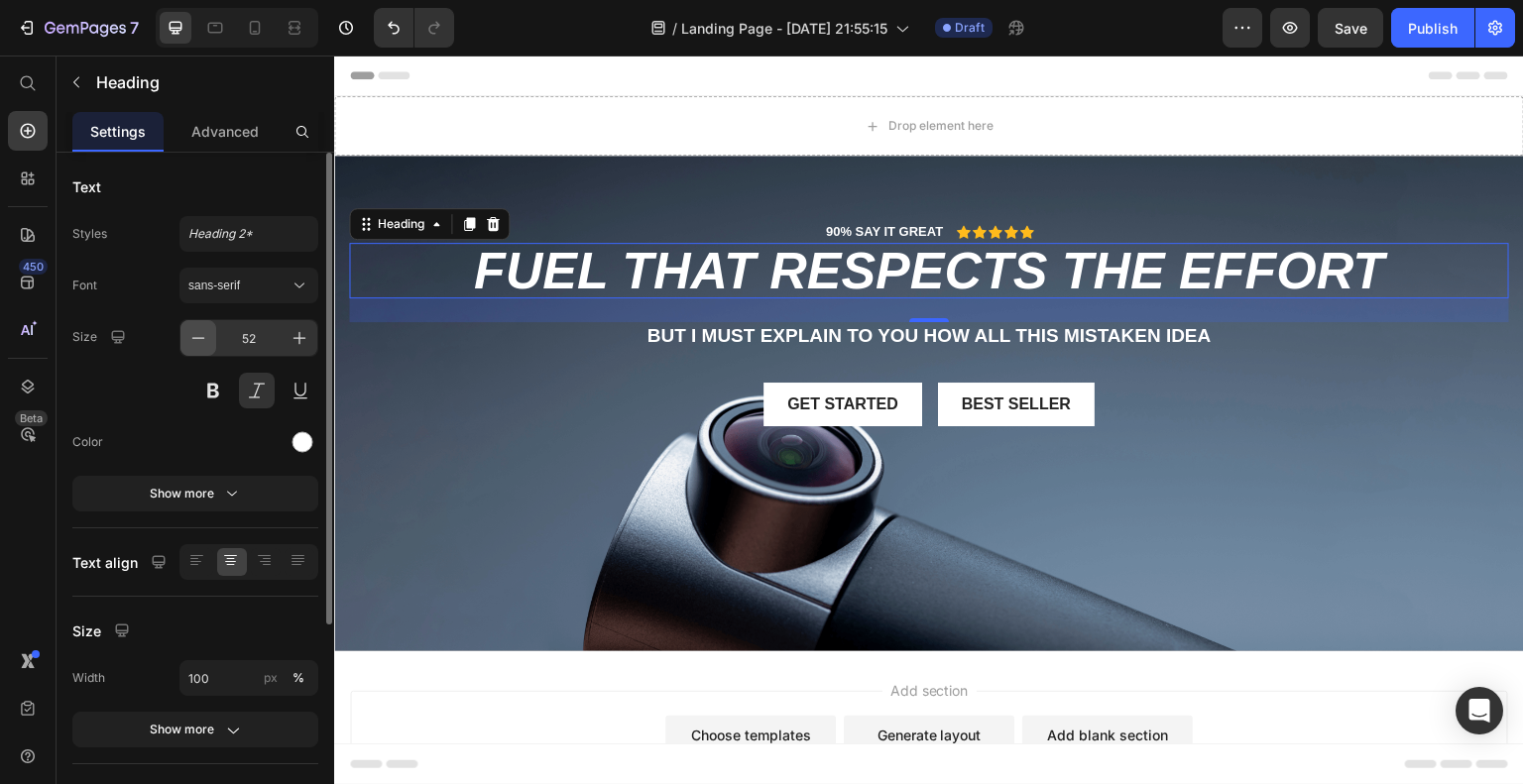 click 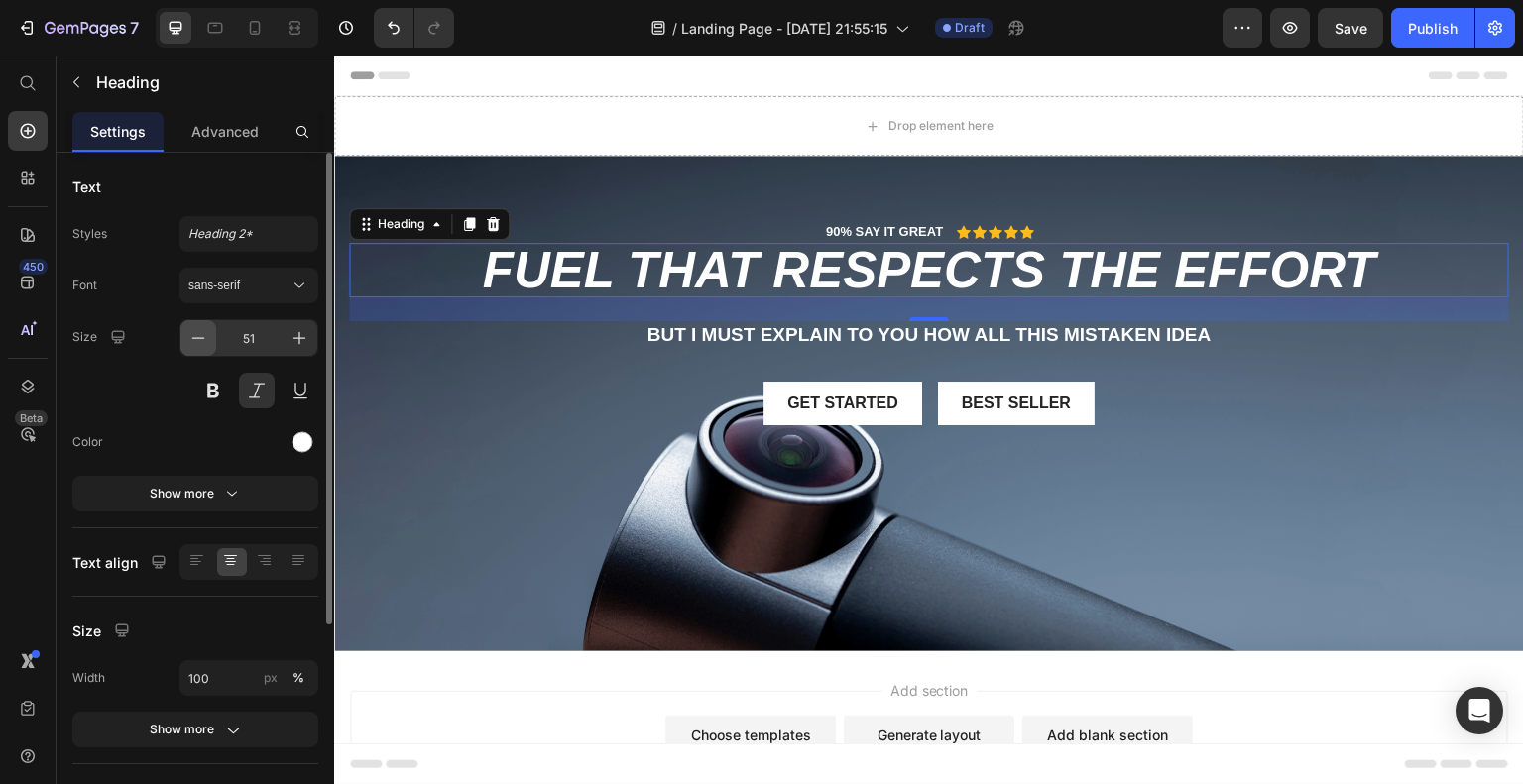 click 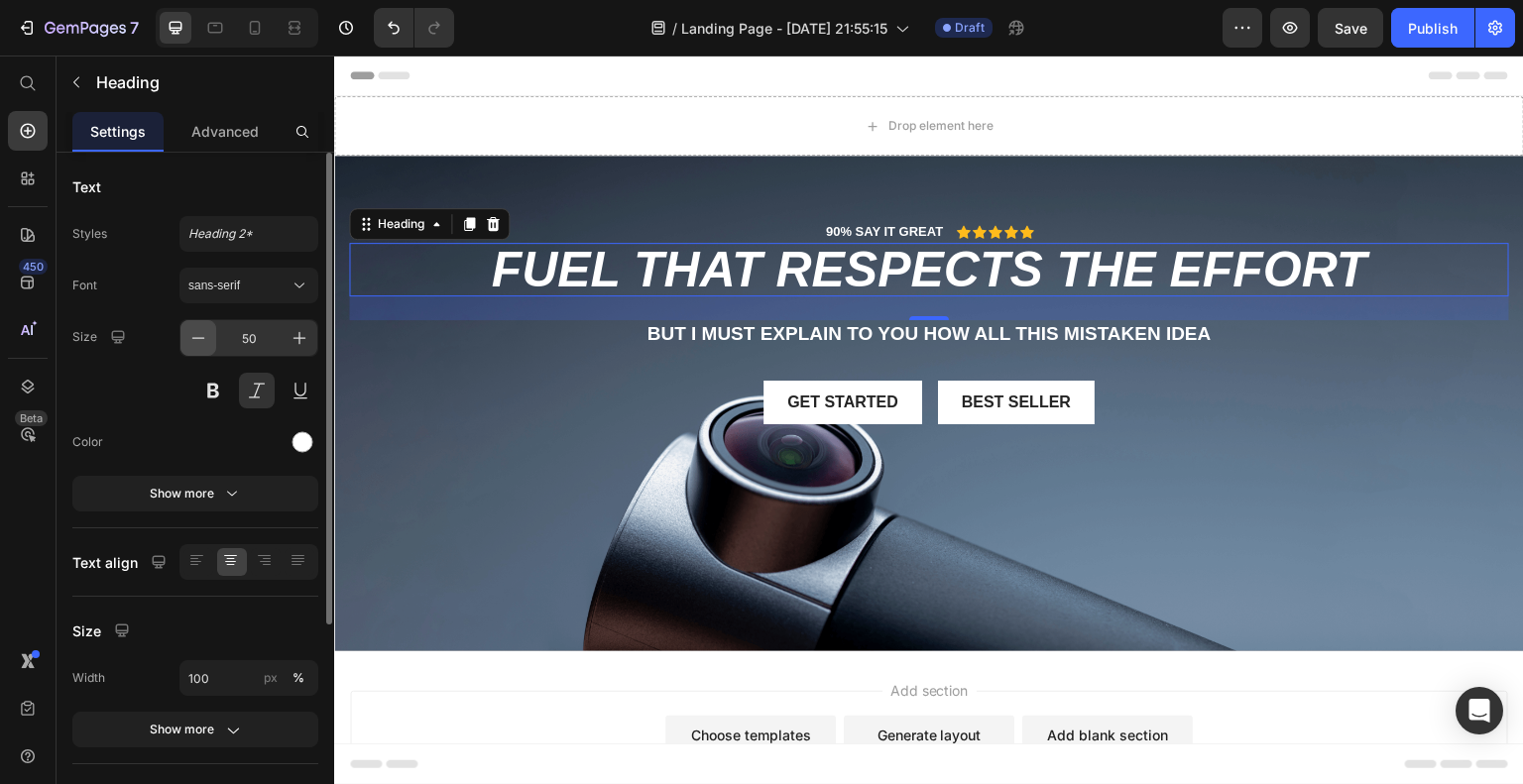 click 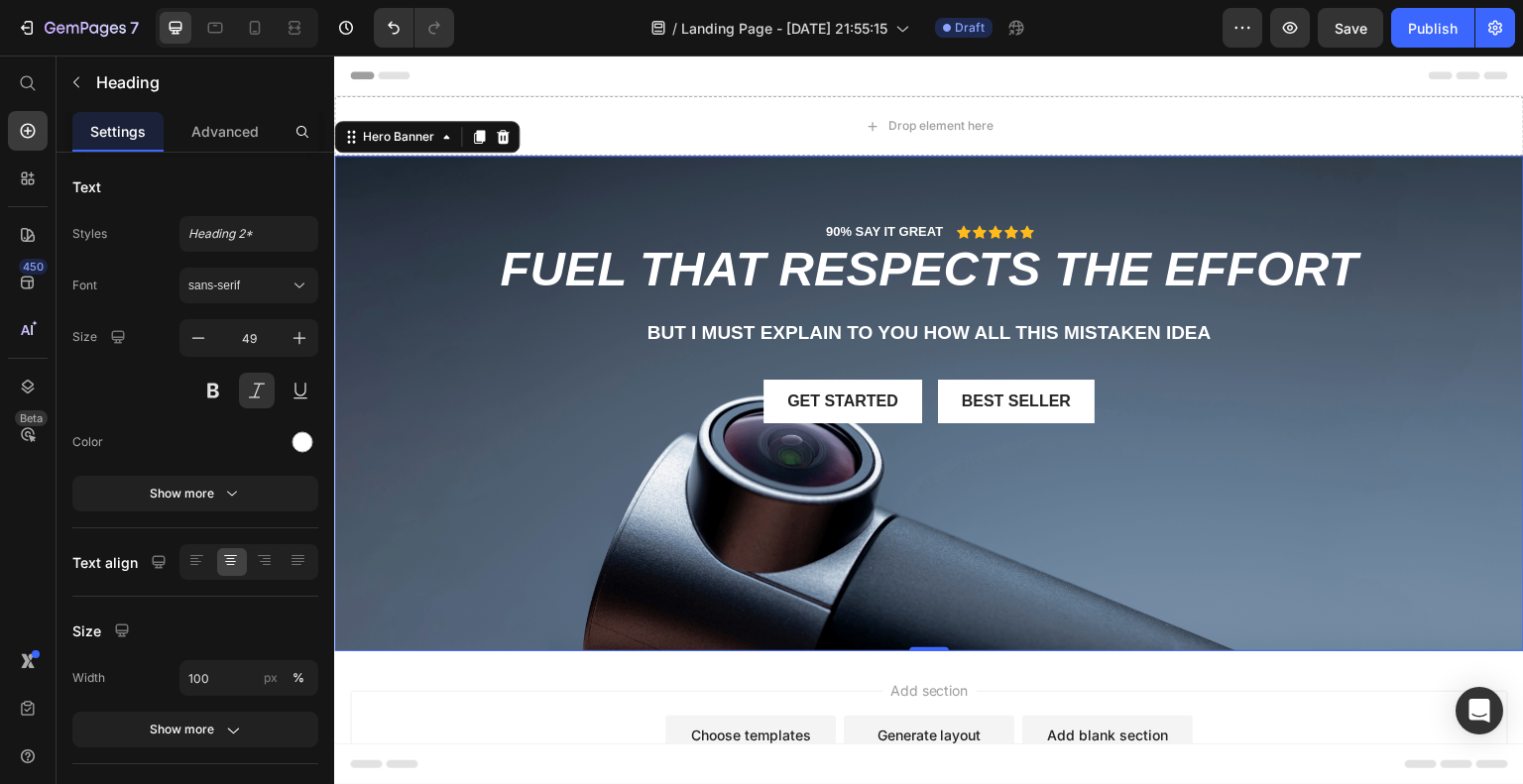 click on "90% SAY IT GREAT Text Block Icon Icon Icon Icon Icon Icon List Row Fuel That respects the effort Heading But I must explain to you how all this mistaken idea Text Block Get started Button Best Seller Button Row" at bounding box center (929, 321) 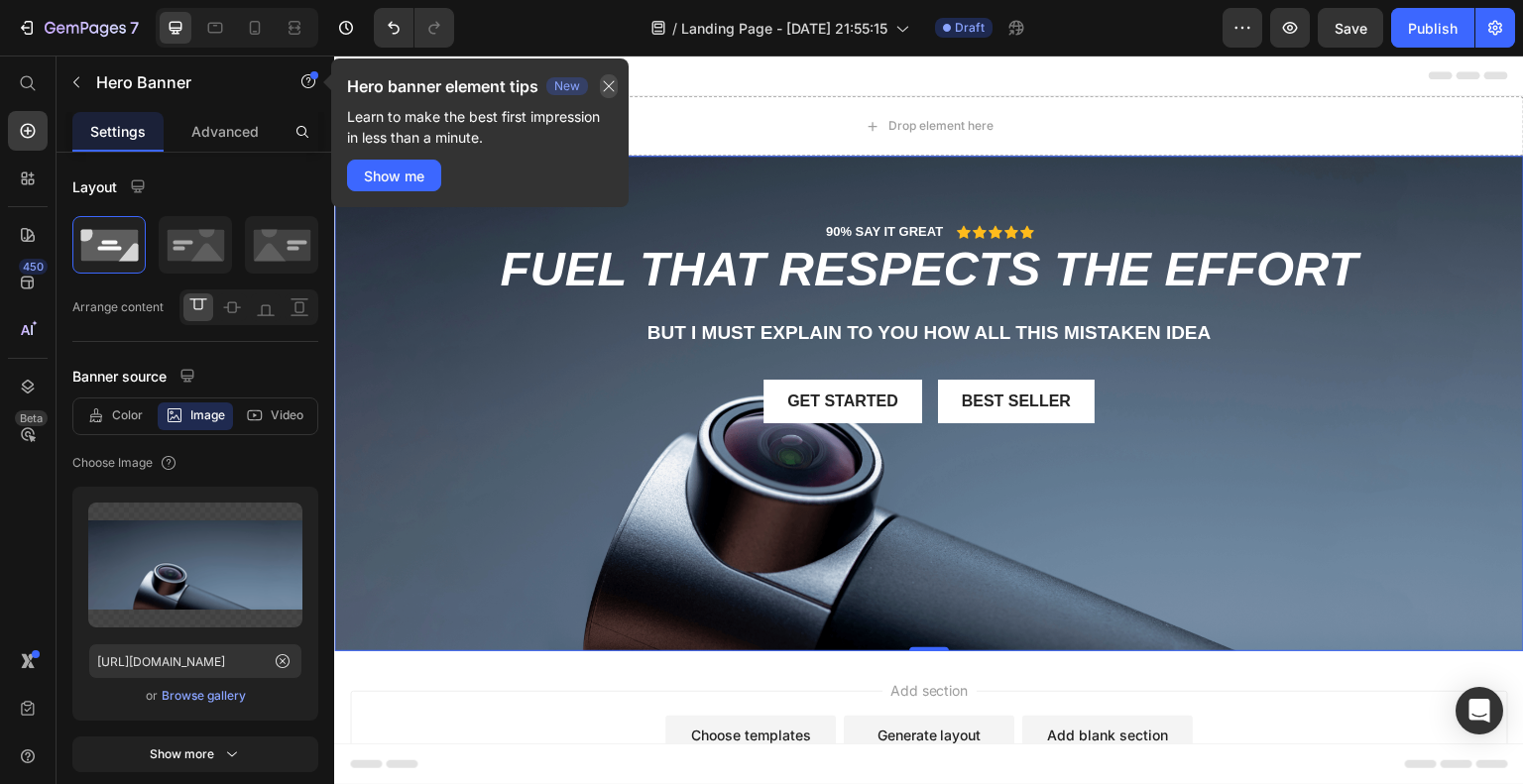 click 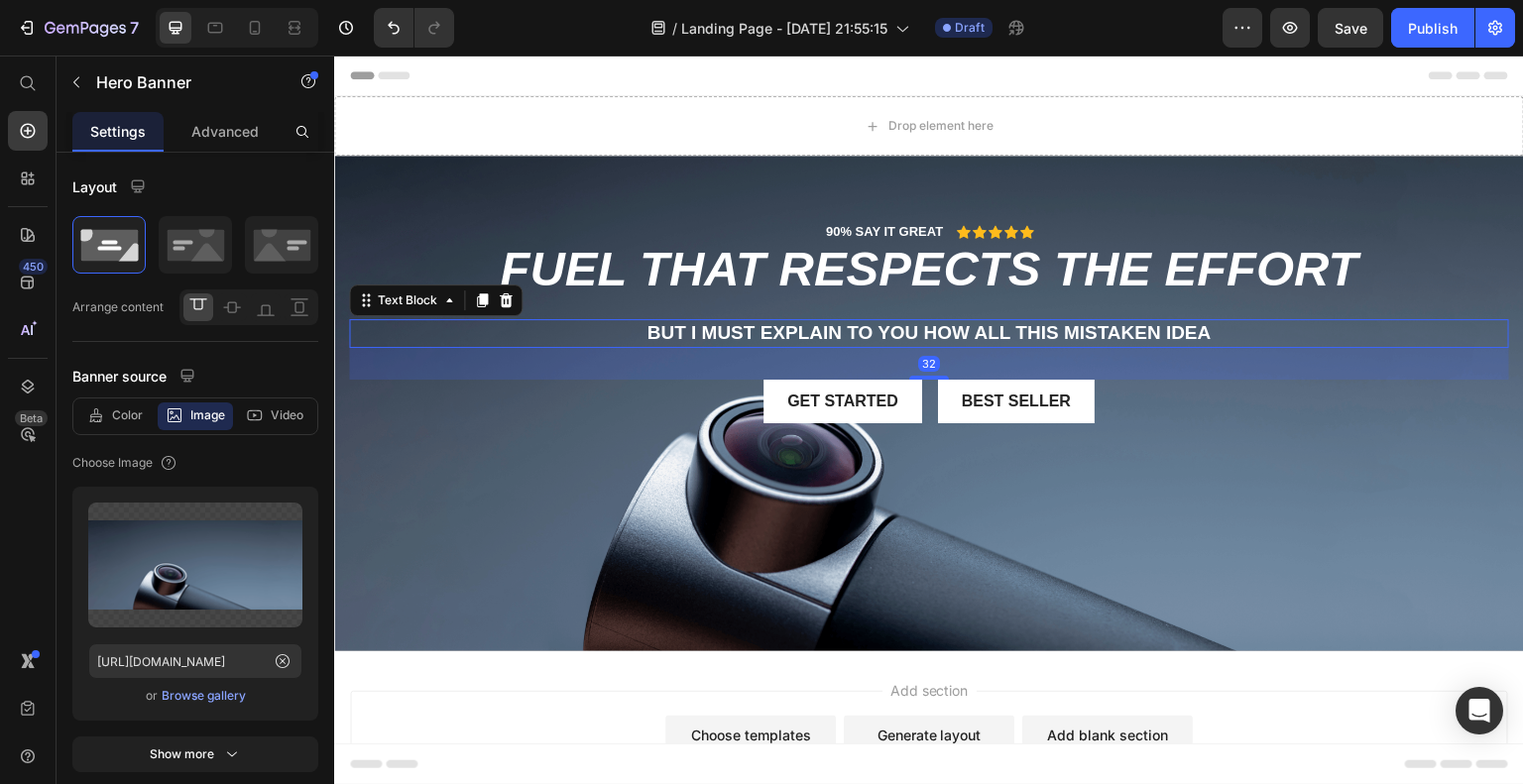 click on "But I must explain to you how all this mistaken idea" at bounding box center (929, 333) 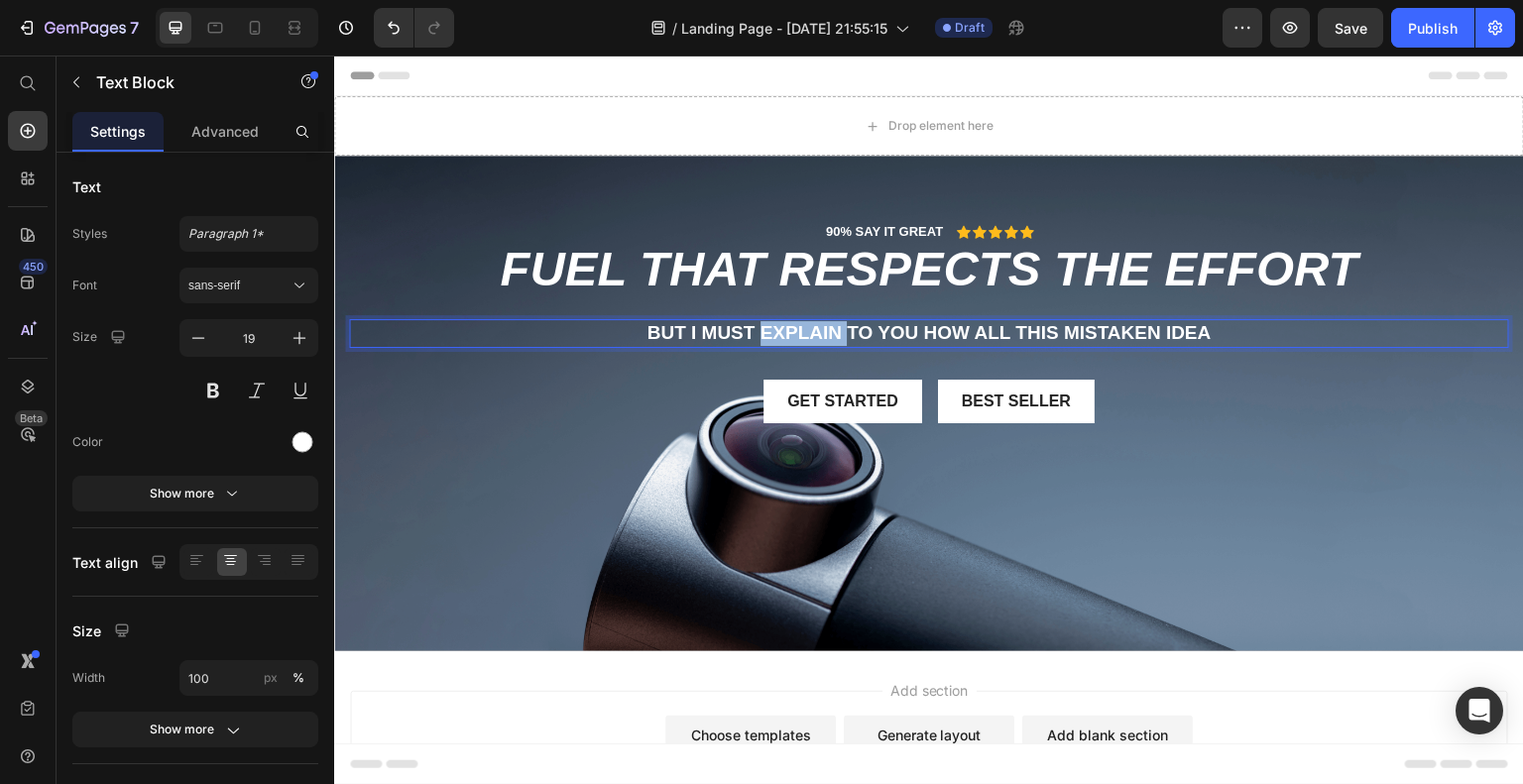 click on "But I must explain to you how all this mistaken idea" at bounding box center [929, 333] 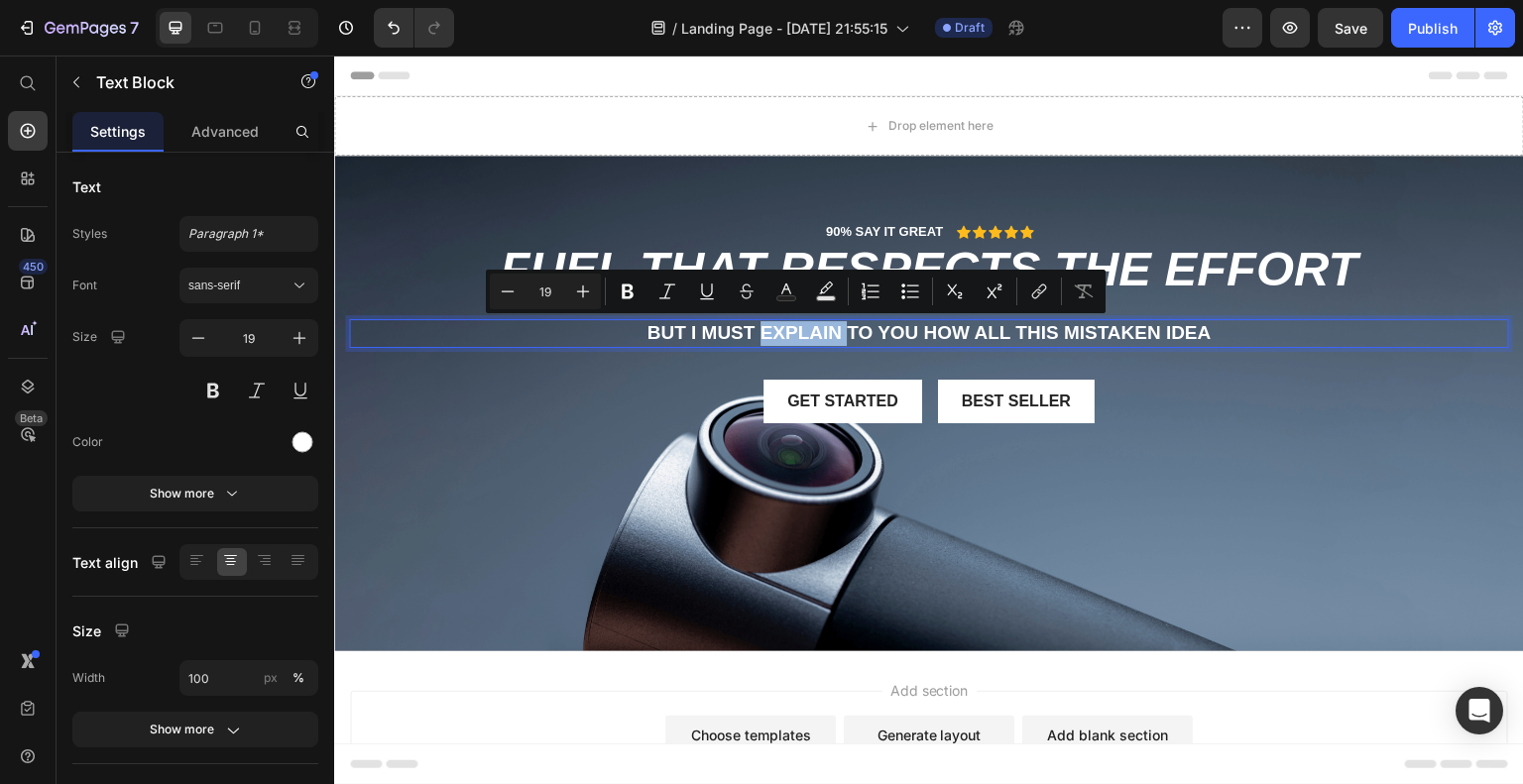 click on "But I must explain to you how all this mistaken idea" at bounding box center (929, 333) 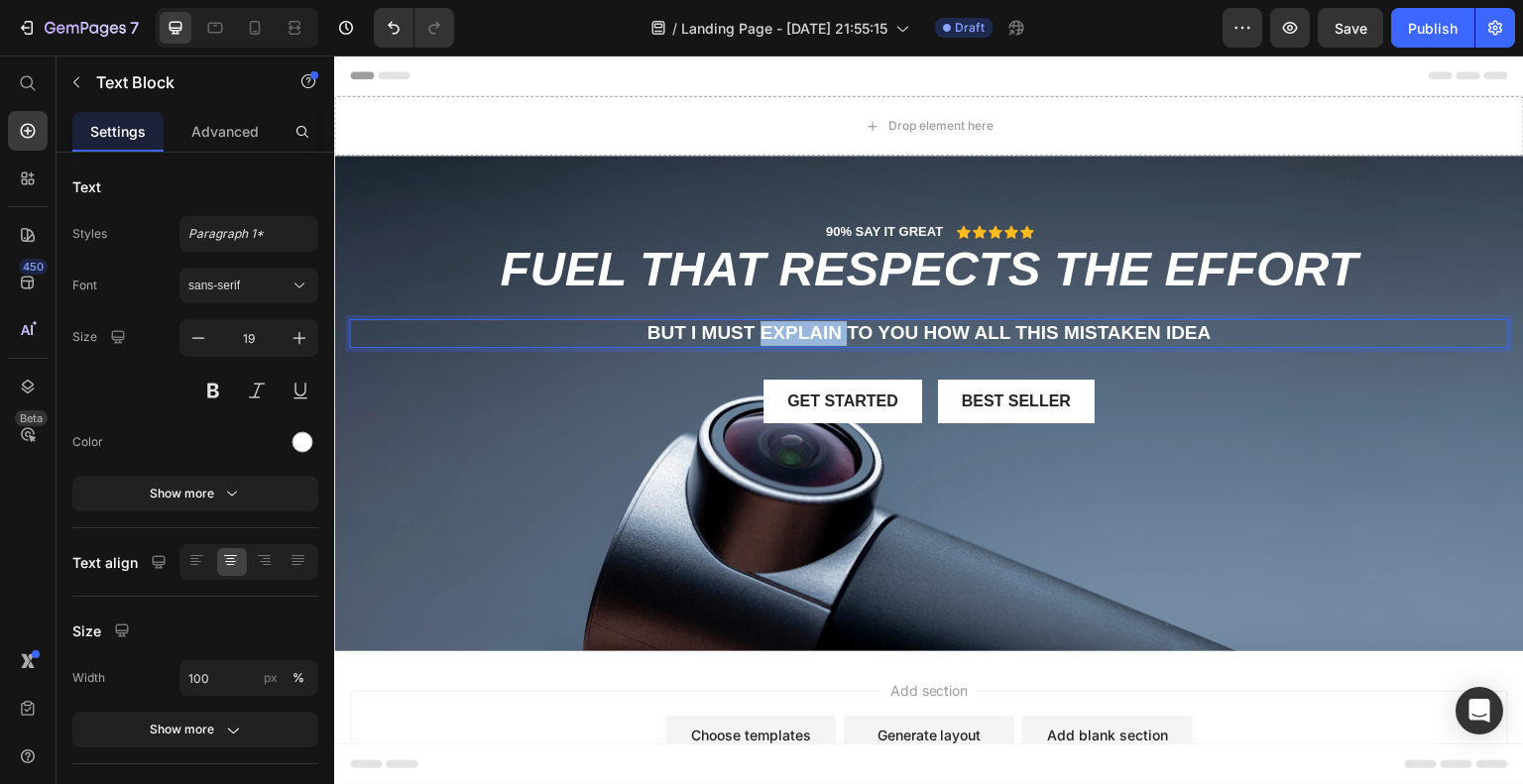 click on "But I must explain to you how all this mistaken idea" at bounding box center (929, 333) 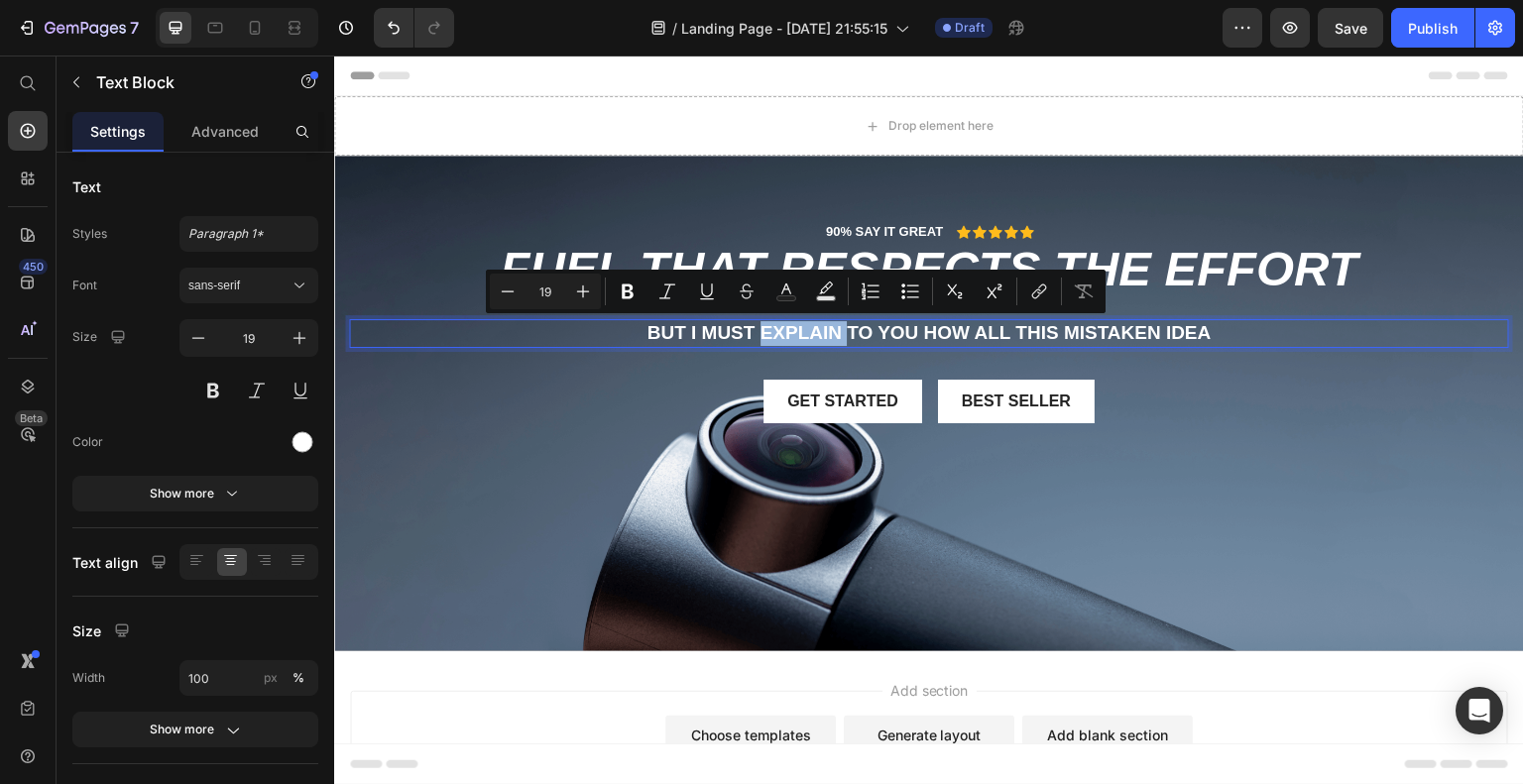 click on "But I must explain to you how all this mistaken idea" at bounding box center (929, 333) 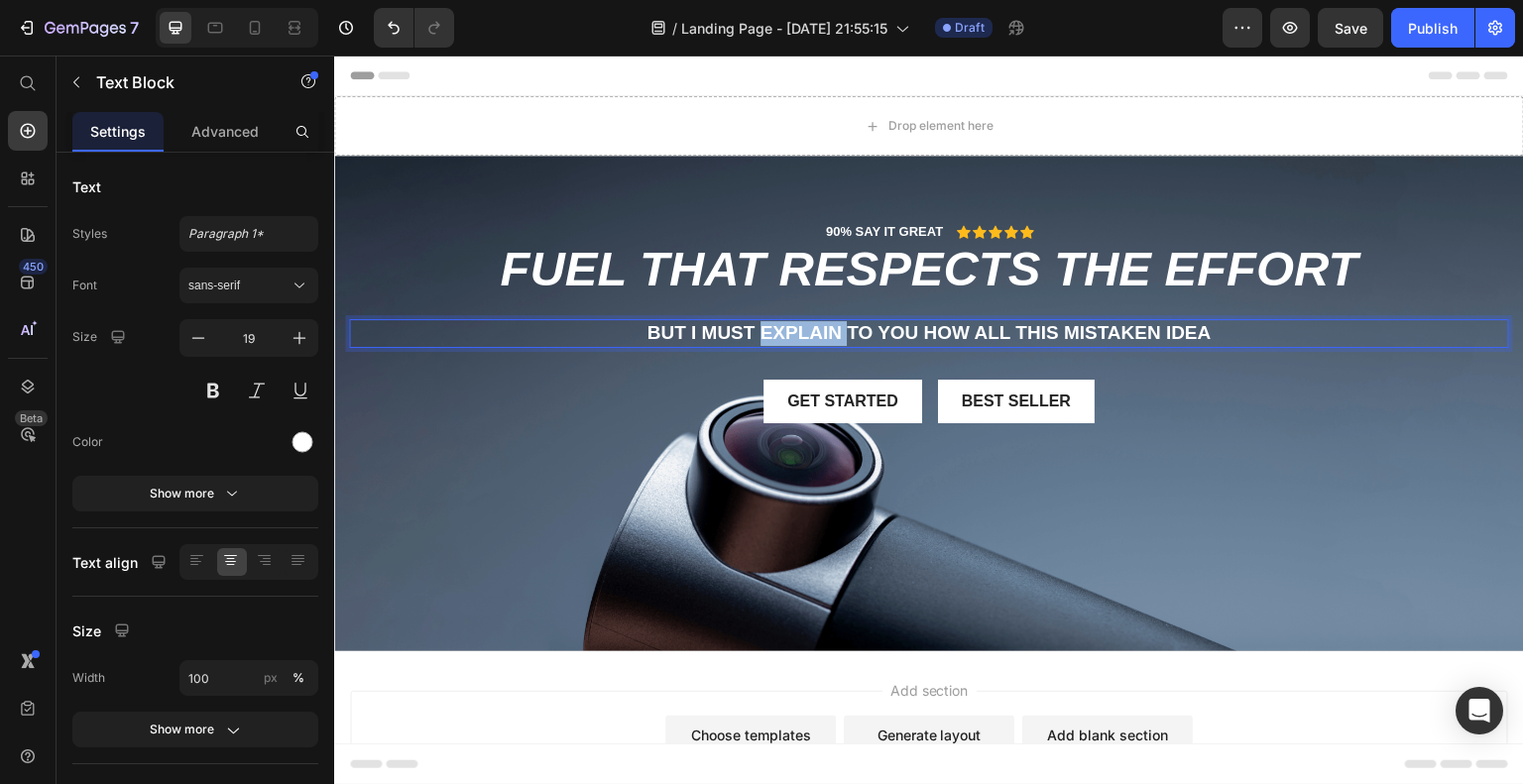 click on "But I must explain to you how all this mistaken idea" at bounding box center (929, 333) 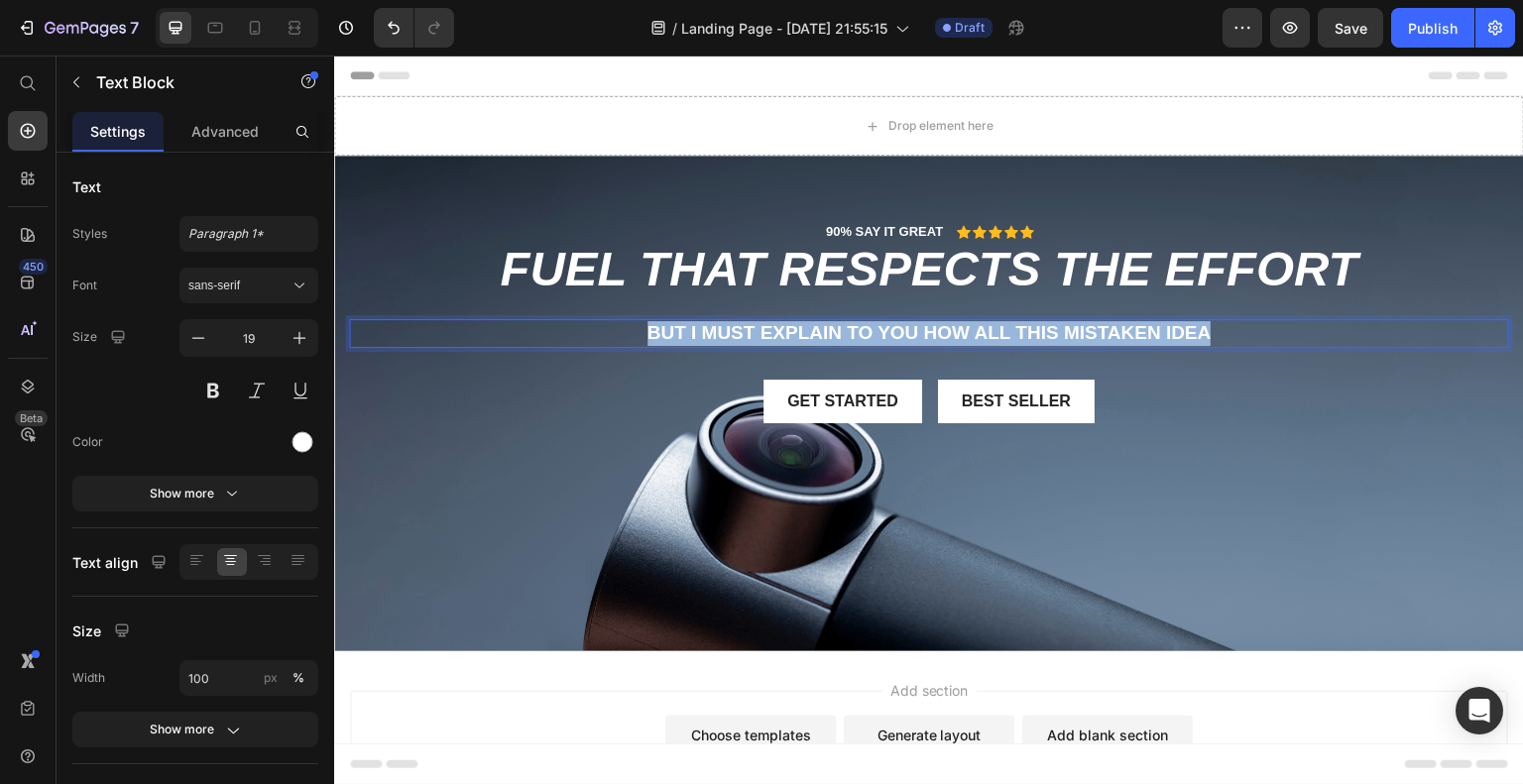 click on "But I must explain to you how all this mistaken idea" at bounding box center (929, 333) 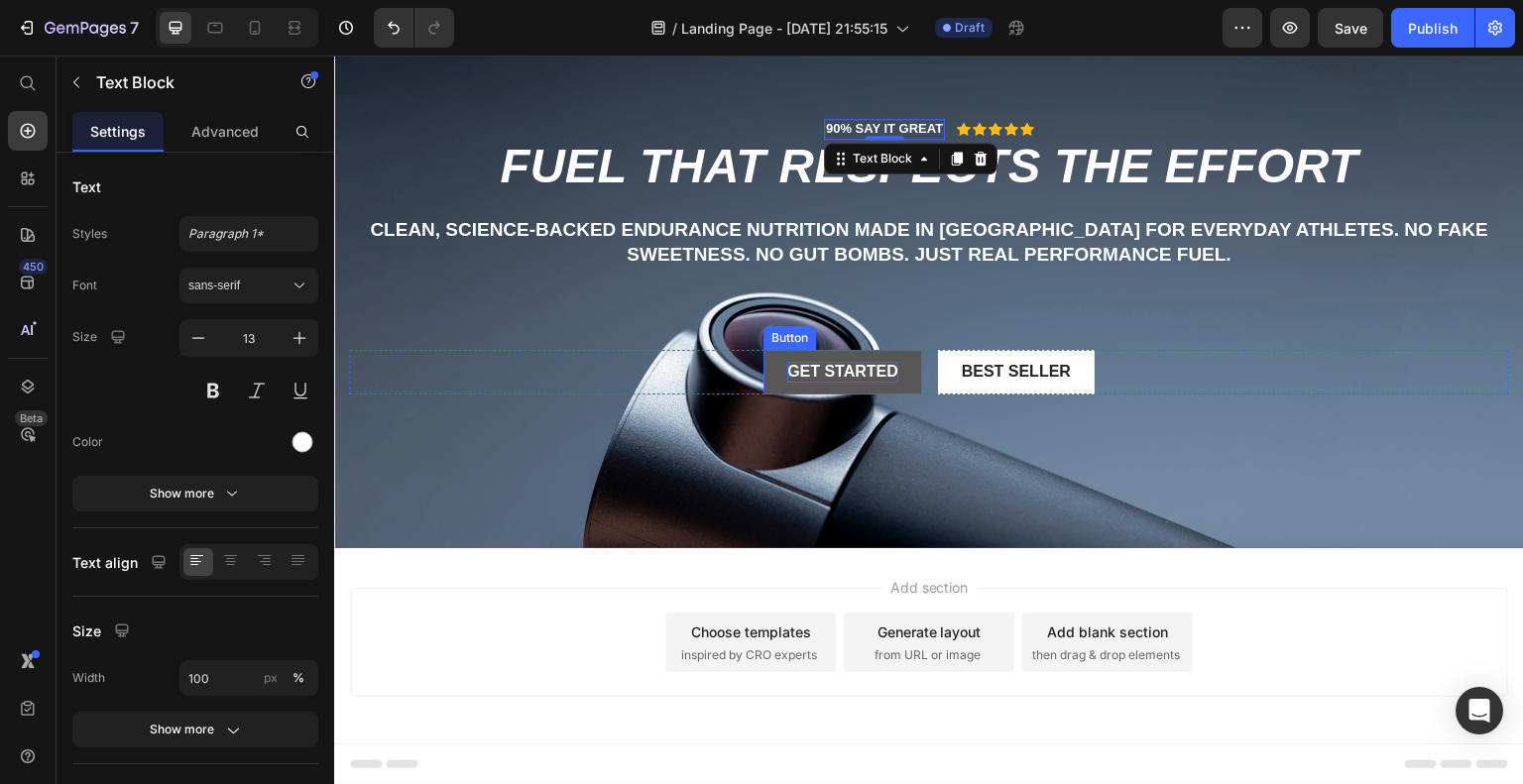 scroll, scrollTop: 0, scrollLeft: 0, axis: both 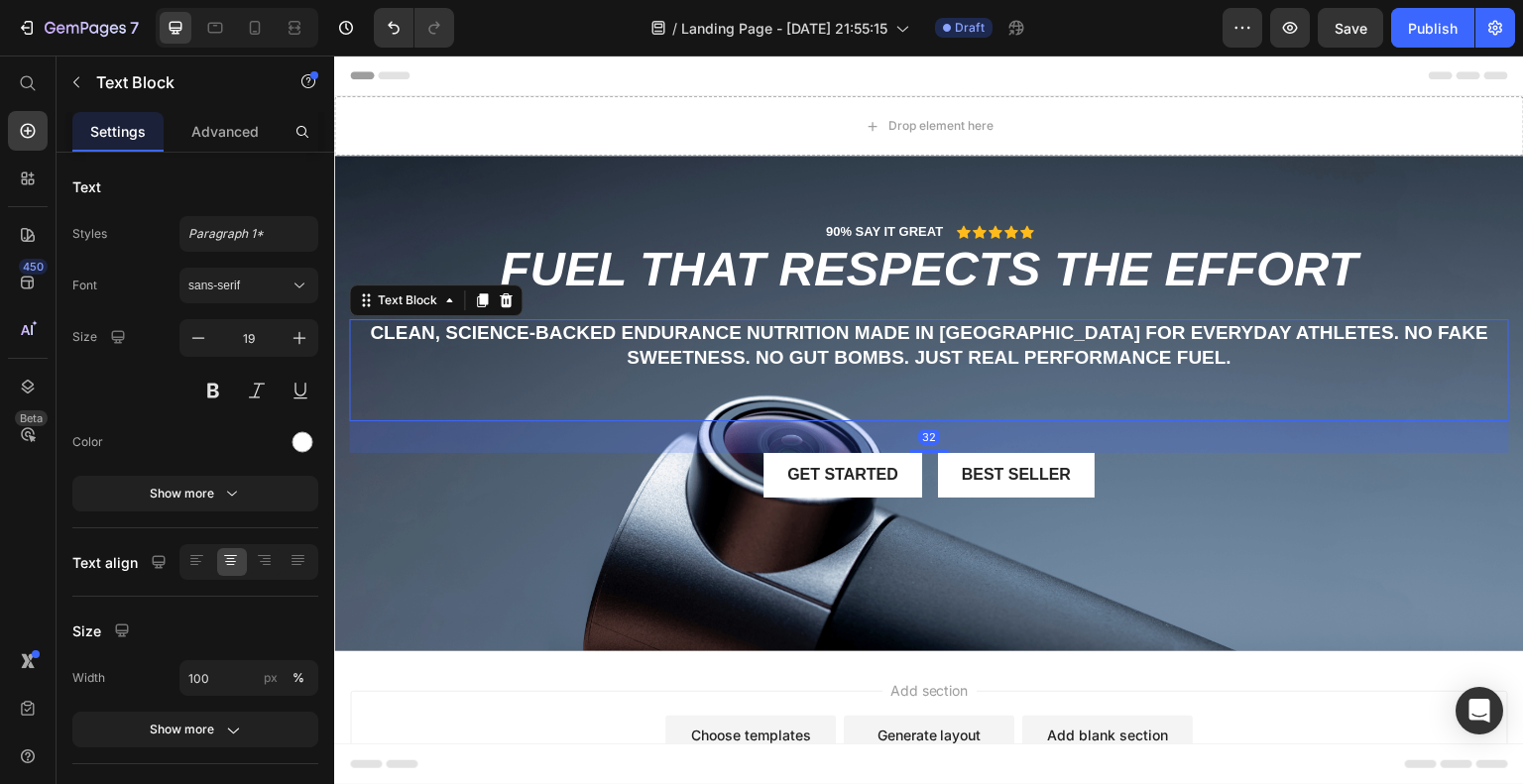 click at bounding box center [929, 393] 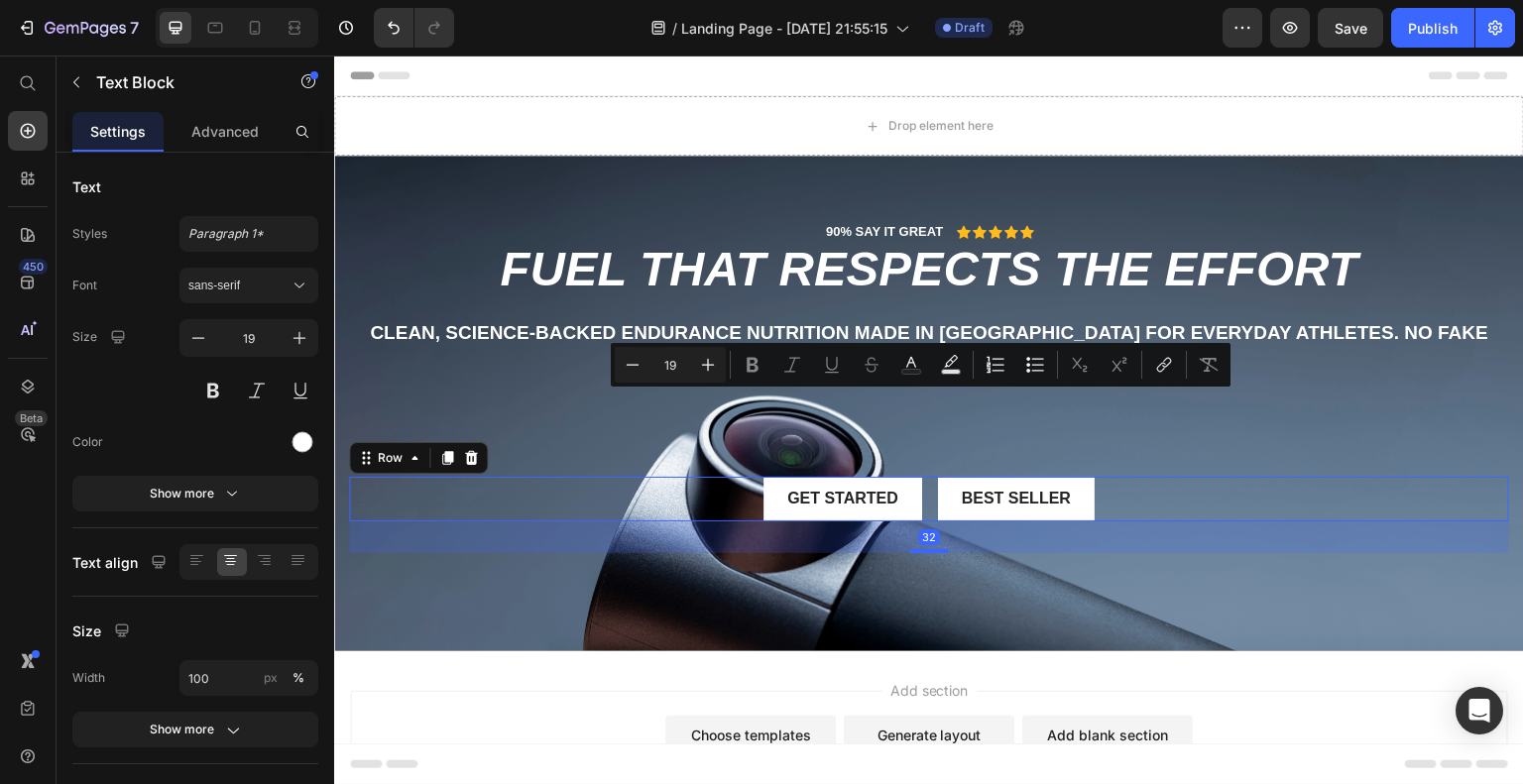 click on "Get started Button Best Seller Button Row   32" at bounding box center (929, 499) 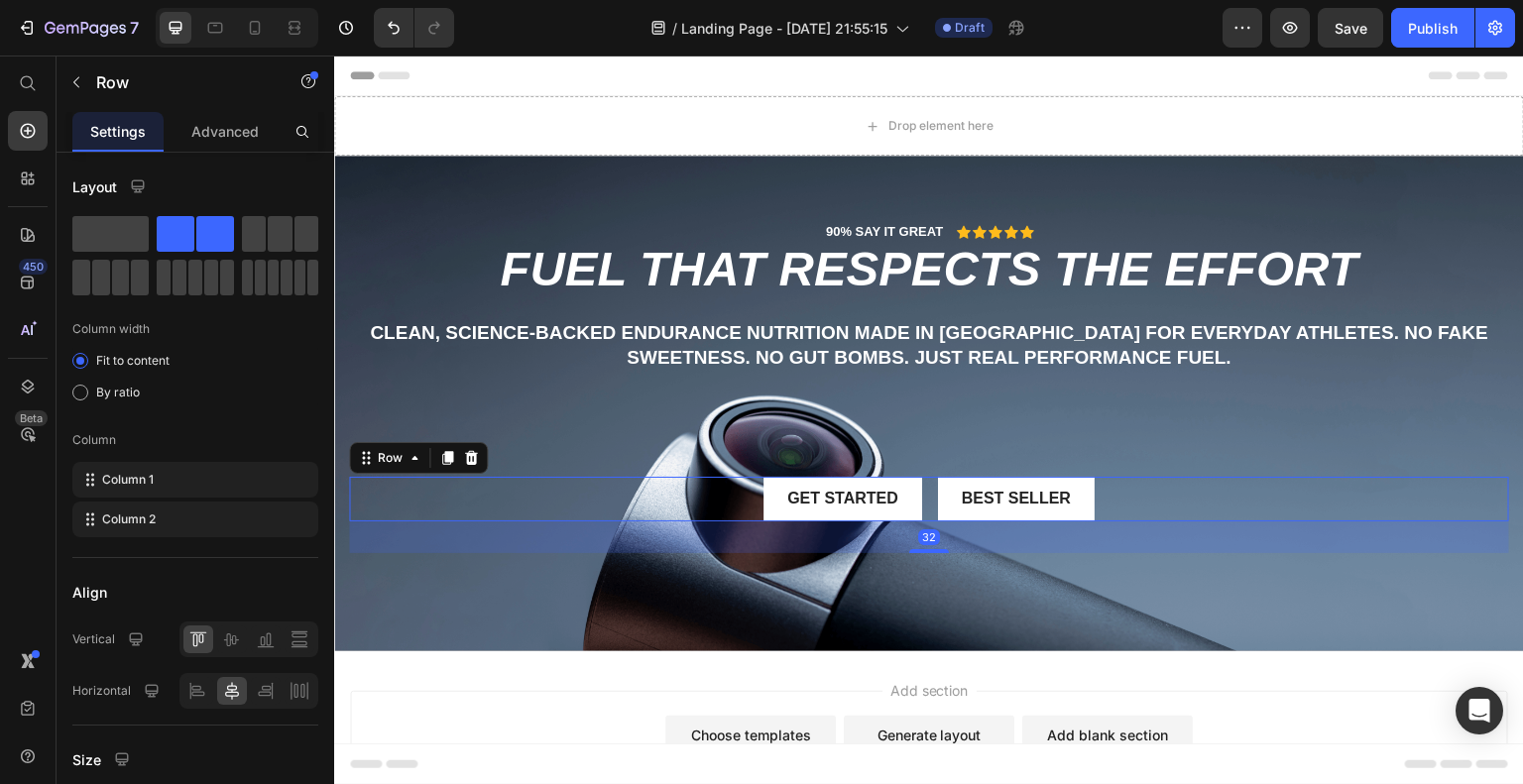 click on "Get started Button Best Seller Button Row   32" at bounding box center (929, 499) 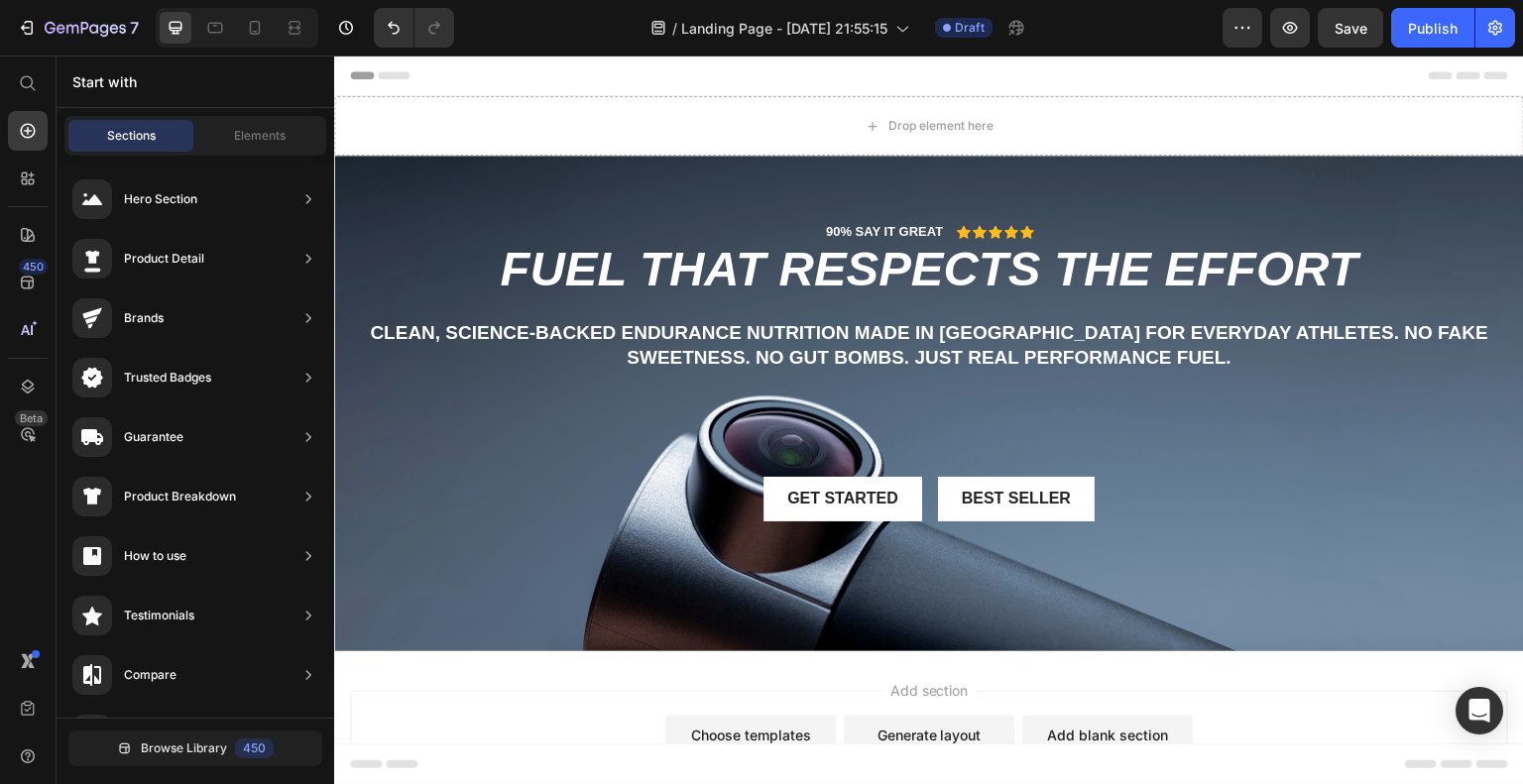 click on "Add section Choose templates inspired by CRO experts Generate layout from URL or image Add blank section then drag & drop elements" at bounding box center (929, 745) 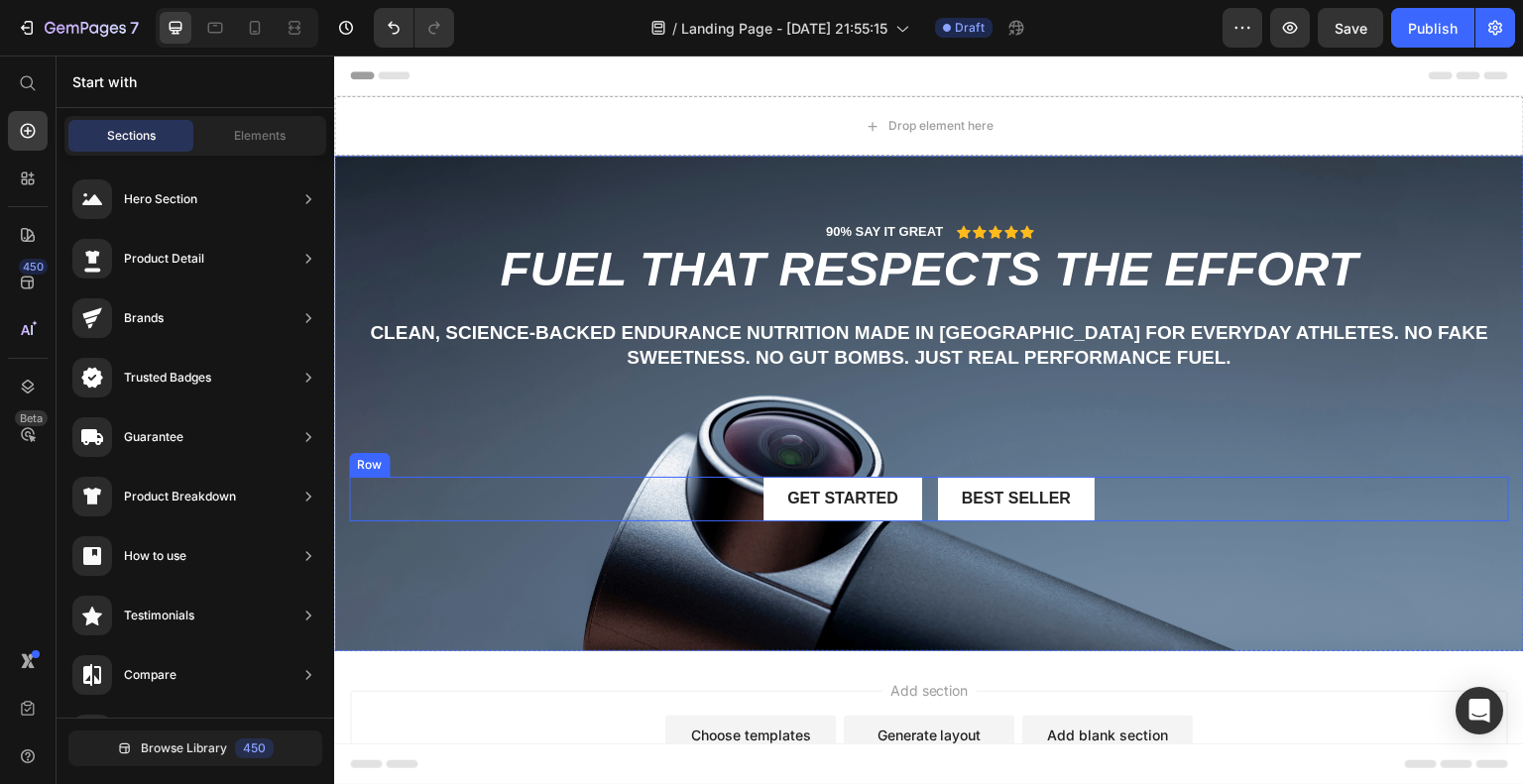 scroll, scrollTop: 103, scrollLeft: 0, axis: vertical 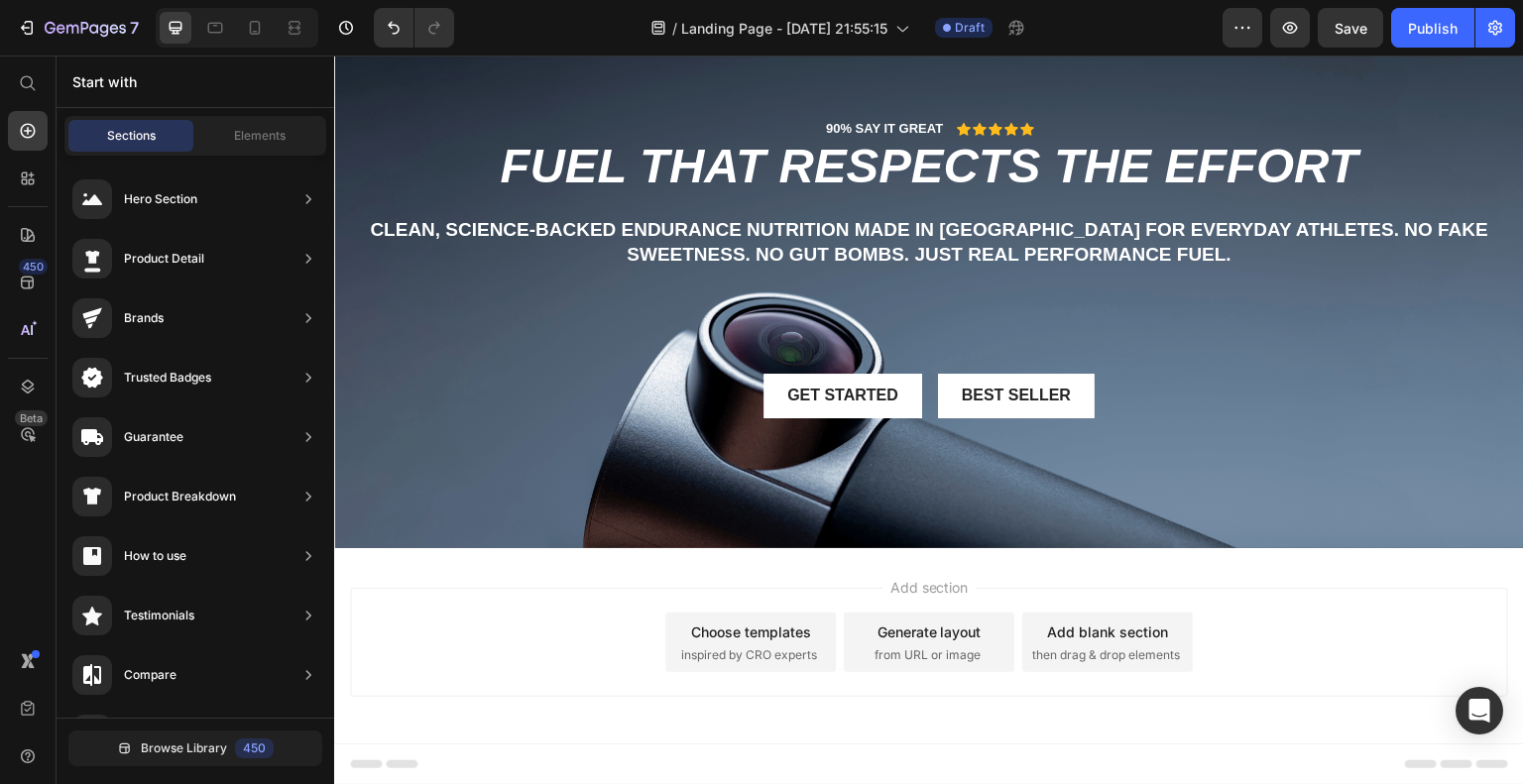 click on "Add section Choose templates inspired by CRO experts Generate layout from URL or image Add blank section then drag & drop elements" at bounding box center [929, 642] 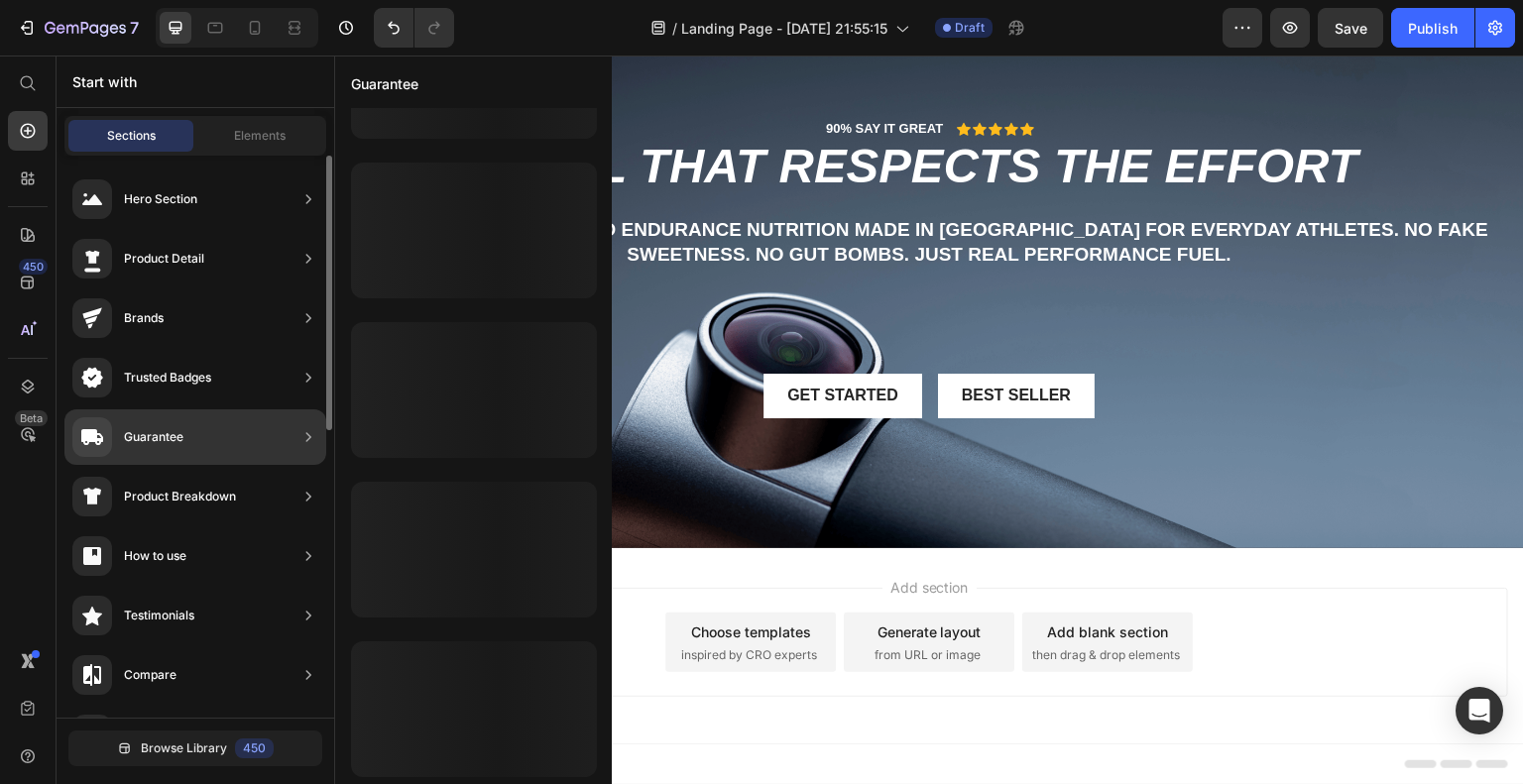 scroll, scrollTop: 110, scrollLeft: 0, axis: vertical 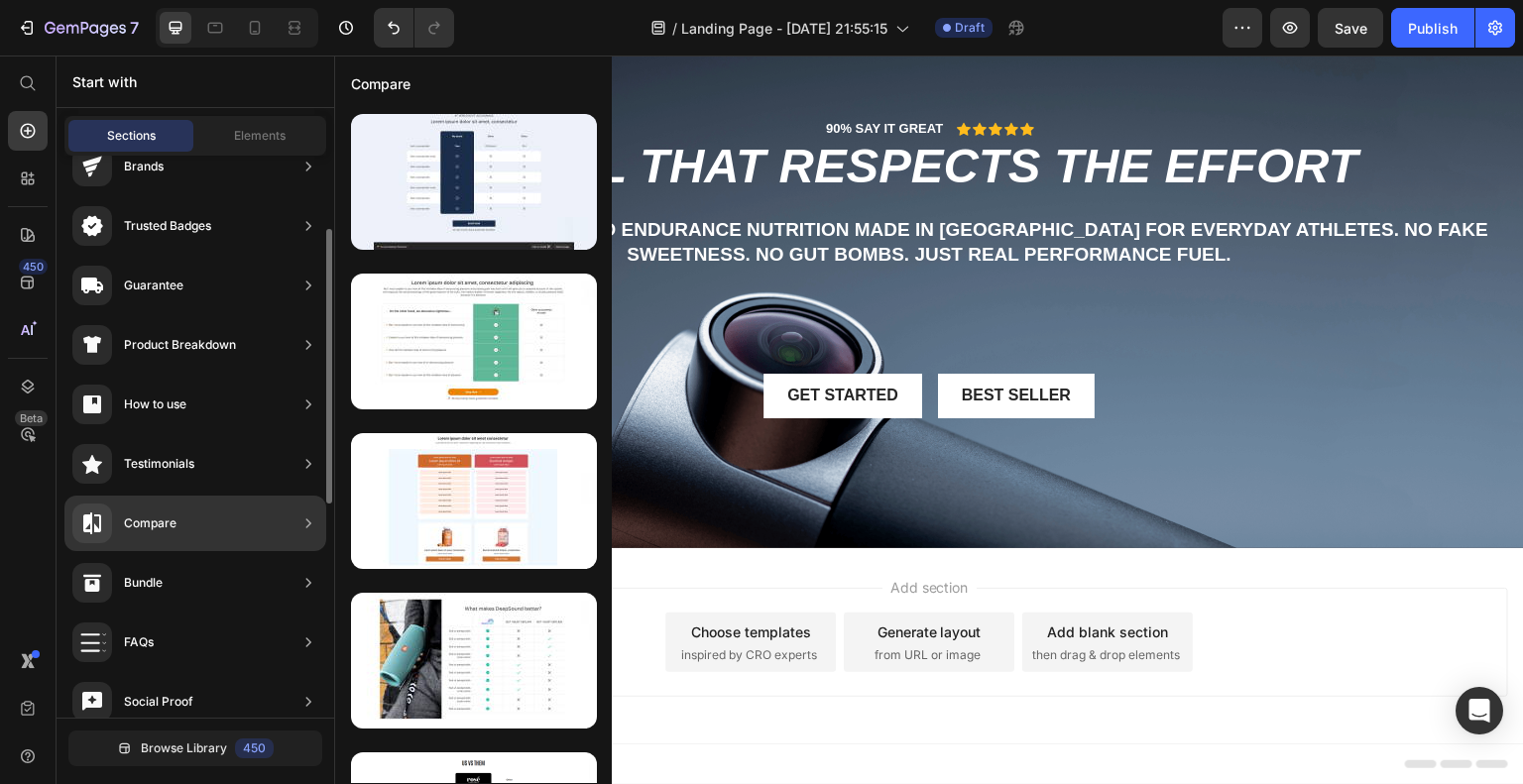 click on "Compare" 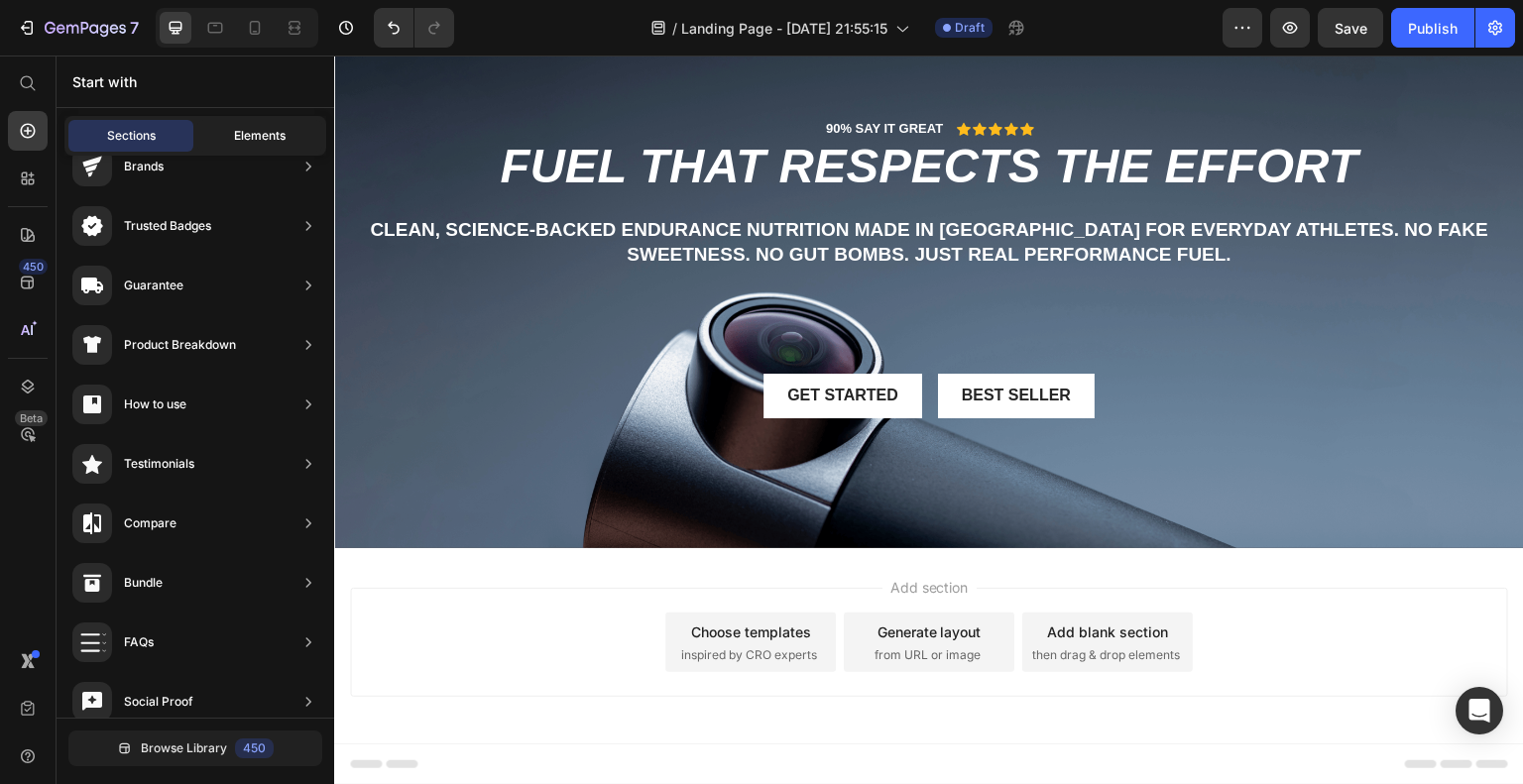 click on "Elements" at bounding box center [260, 136] 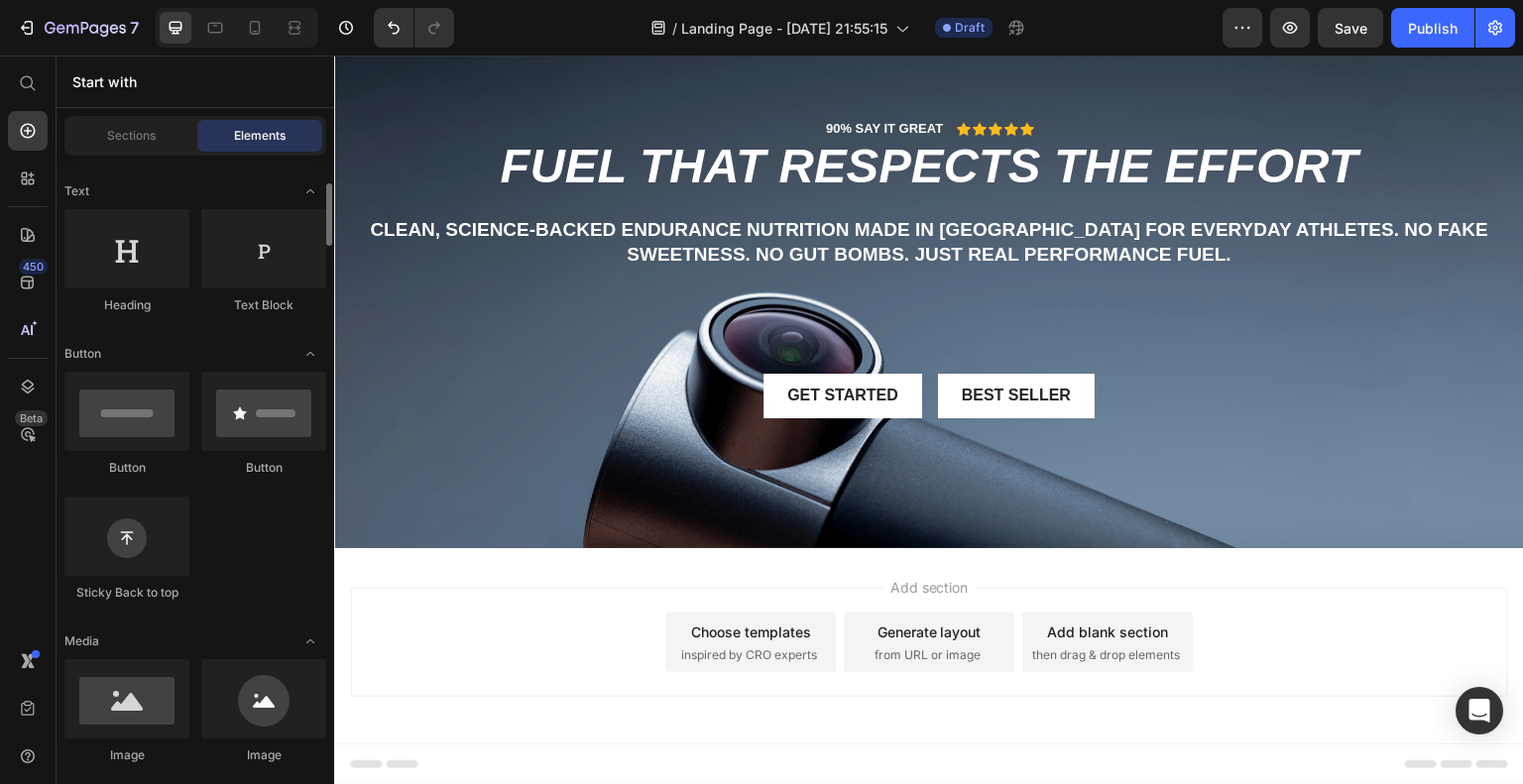 scroll, scrollTop: 395, scrollLeft: 0, axis: vertical 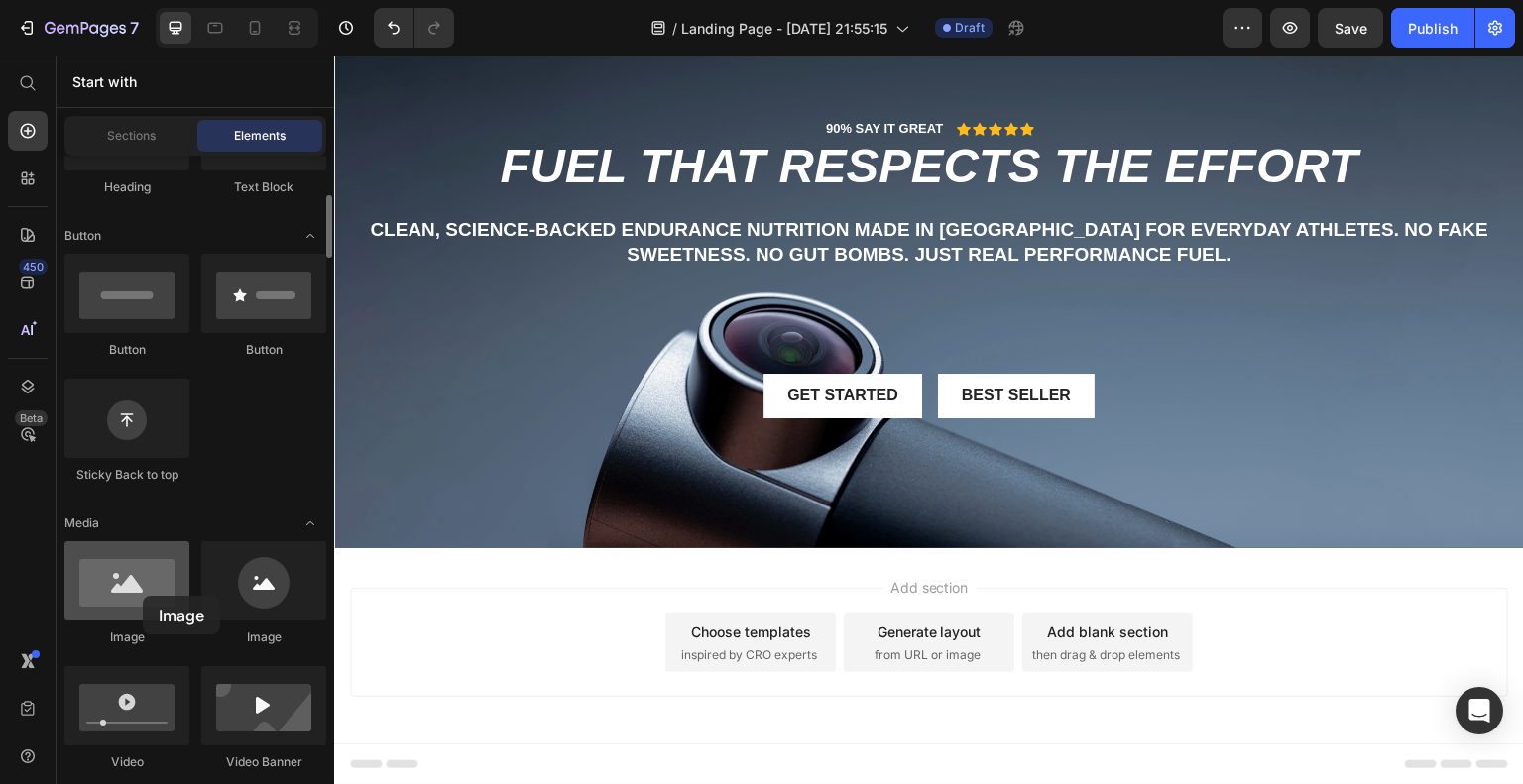 click at bounding box center (127, 581) 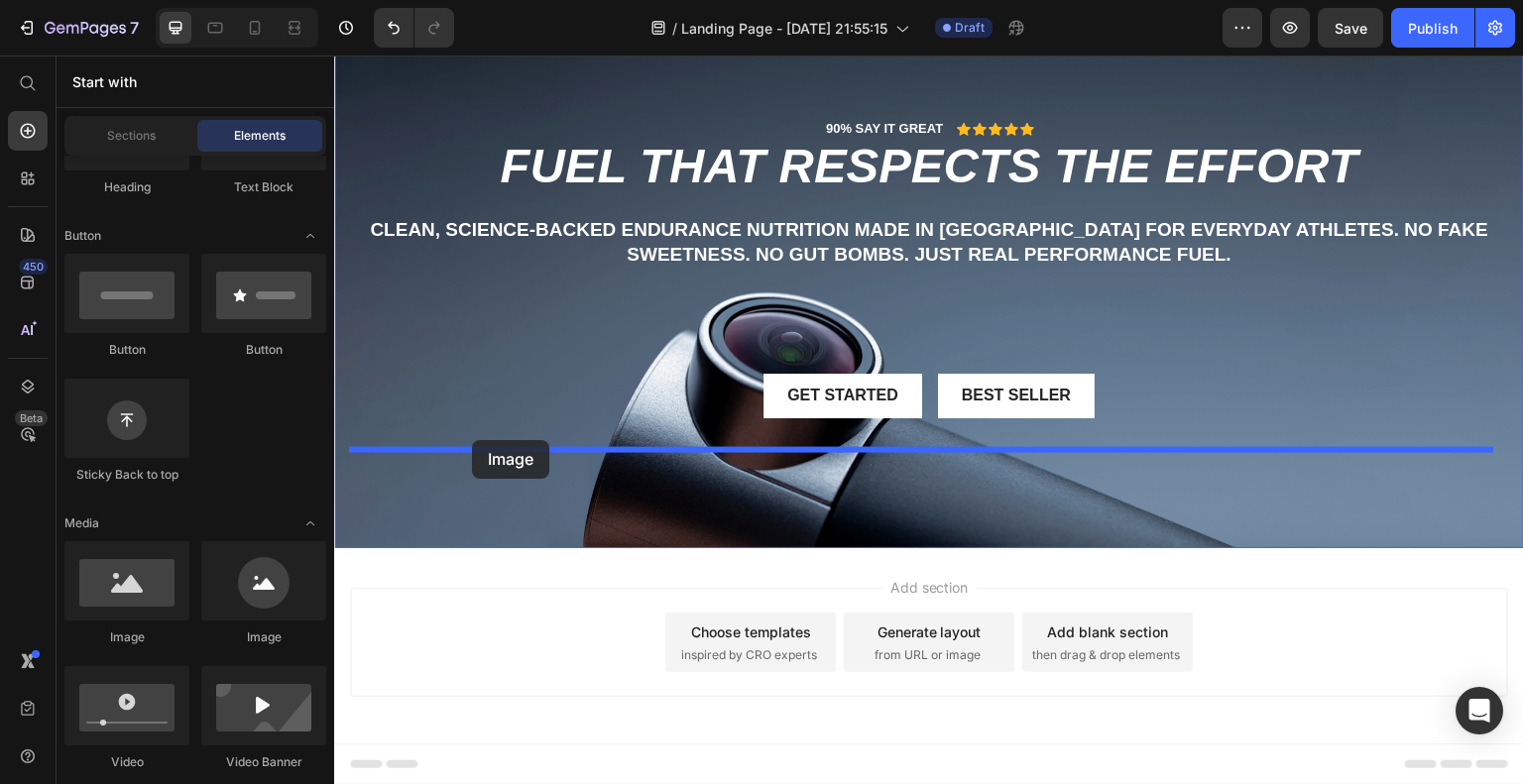 drag, startPoint x: 464, startPoint y: 637, endPoint x: 472, endPoint y: 441, distance: 196.1632 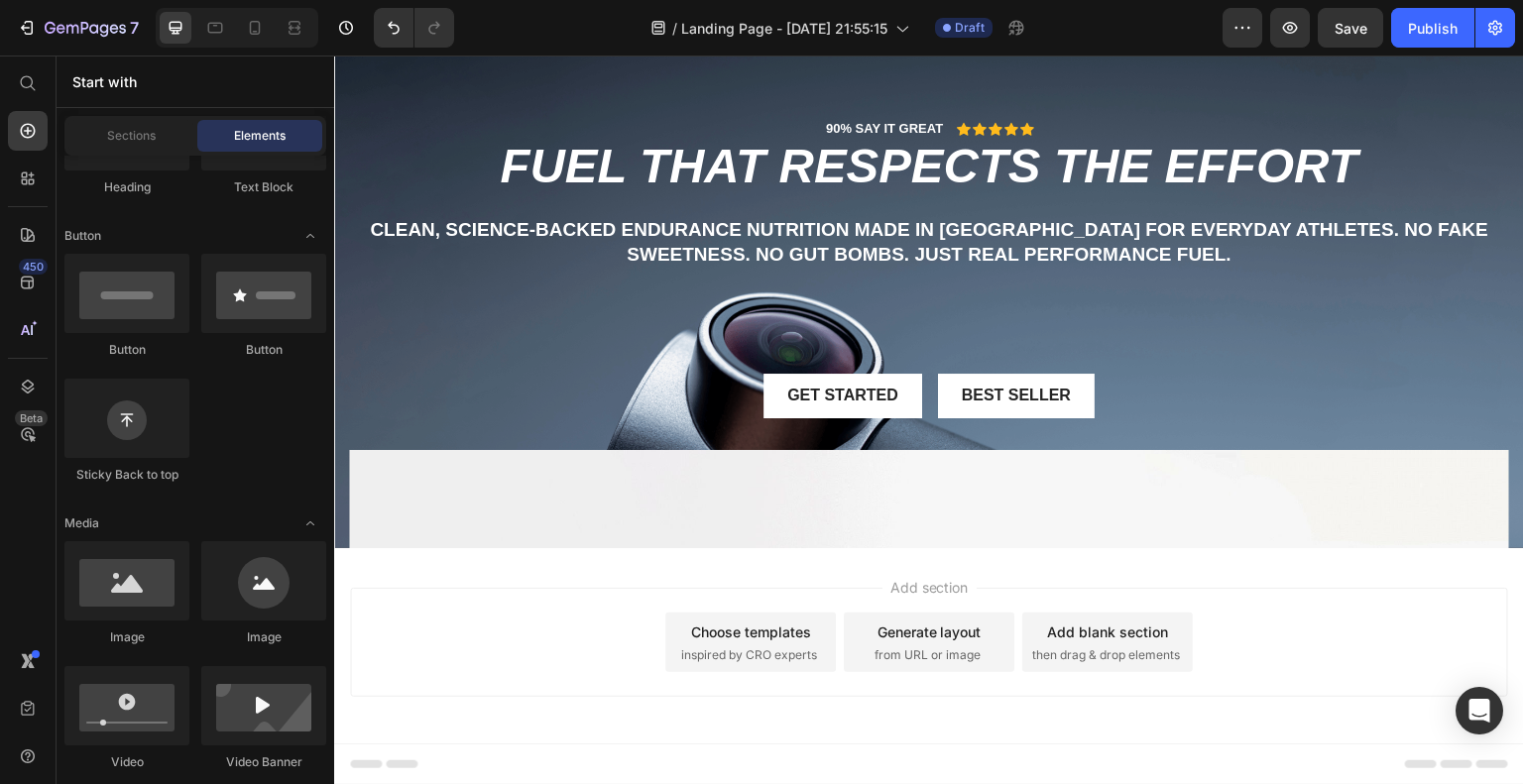 click on "Add section Choose templates inspired by CRO experts Generate layout from URL or image Add blank section then drag & drop elements" at bounding box center [929, 670] 